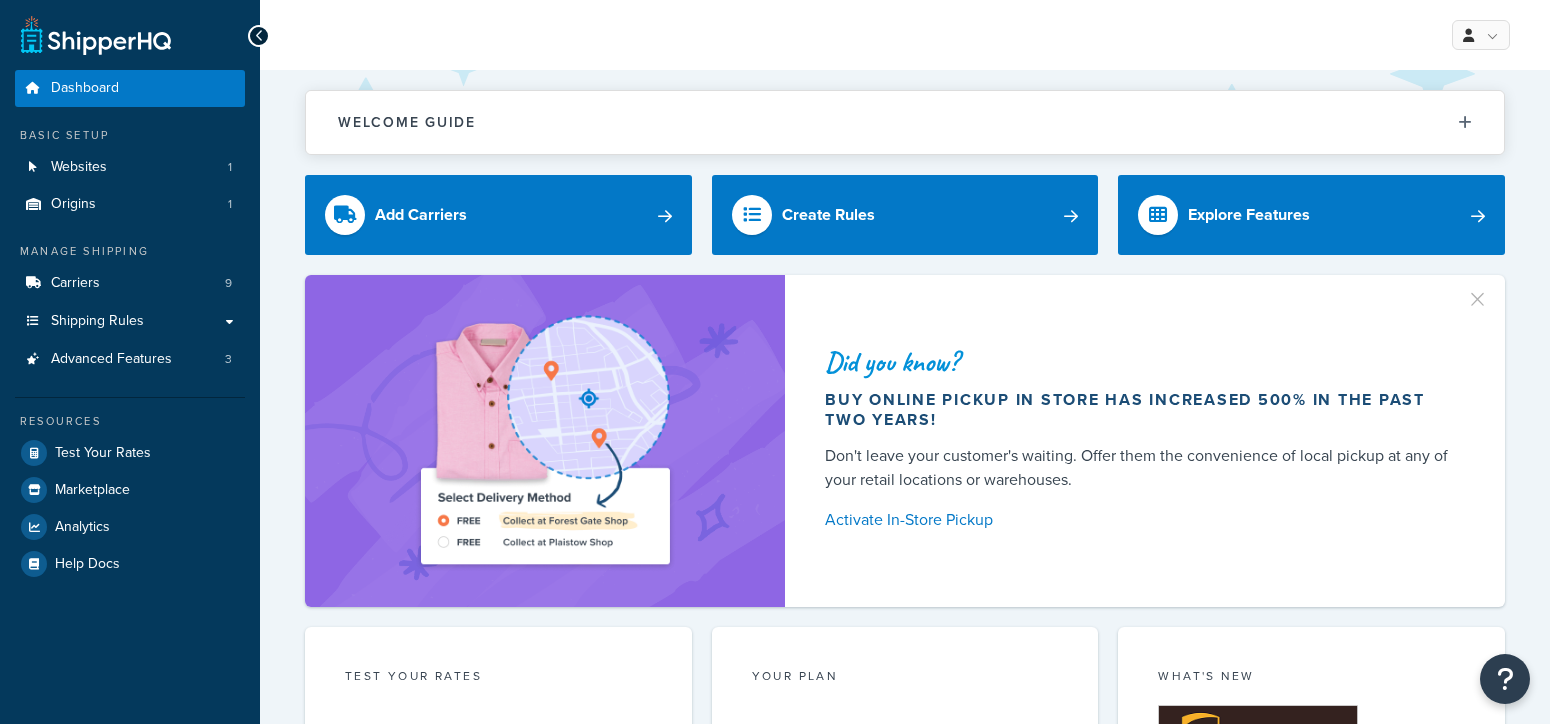 scroll, scrollTop: 0, scrollLeft: 0, axis: both 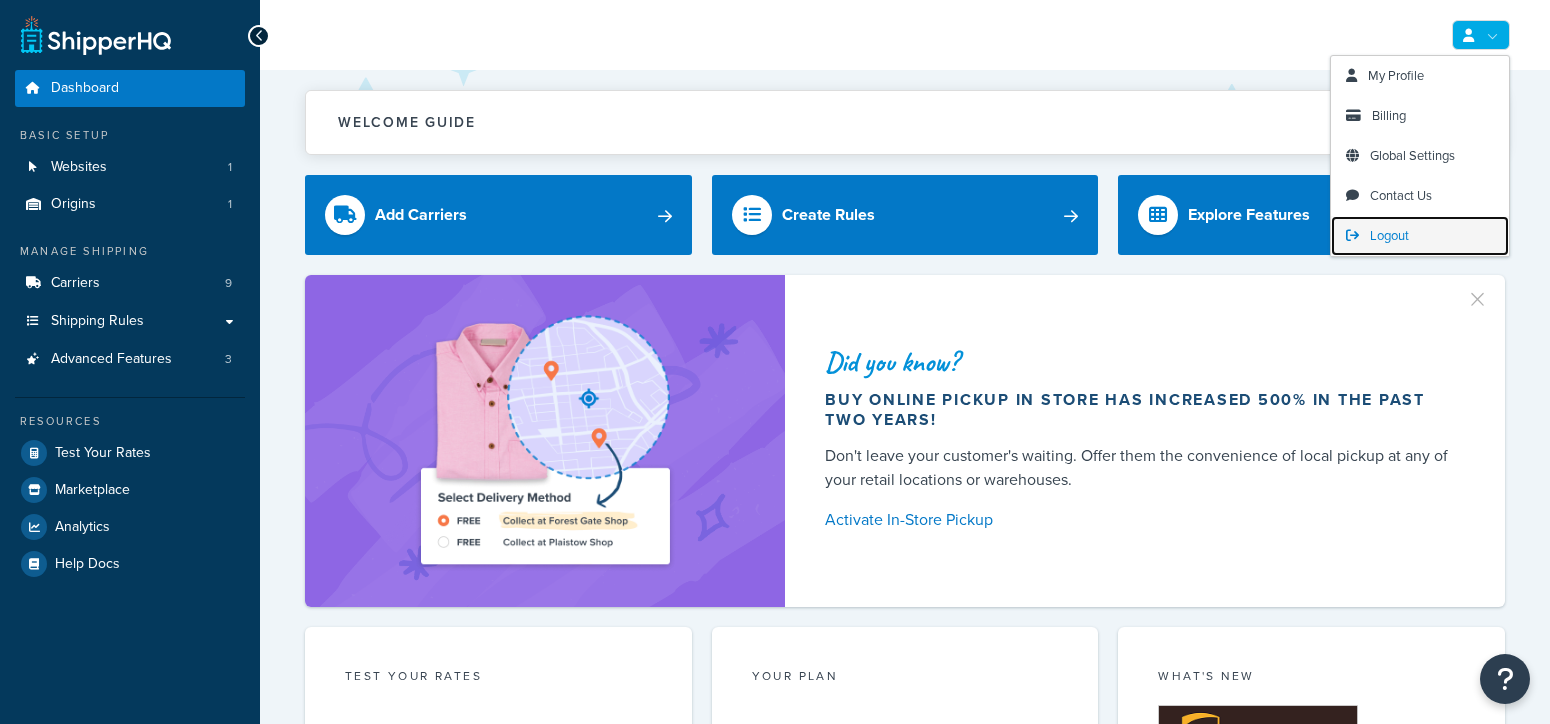 click on "Logout" at bounding box center (1389, 235) 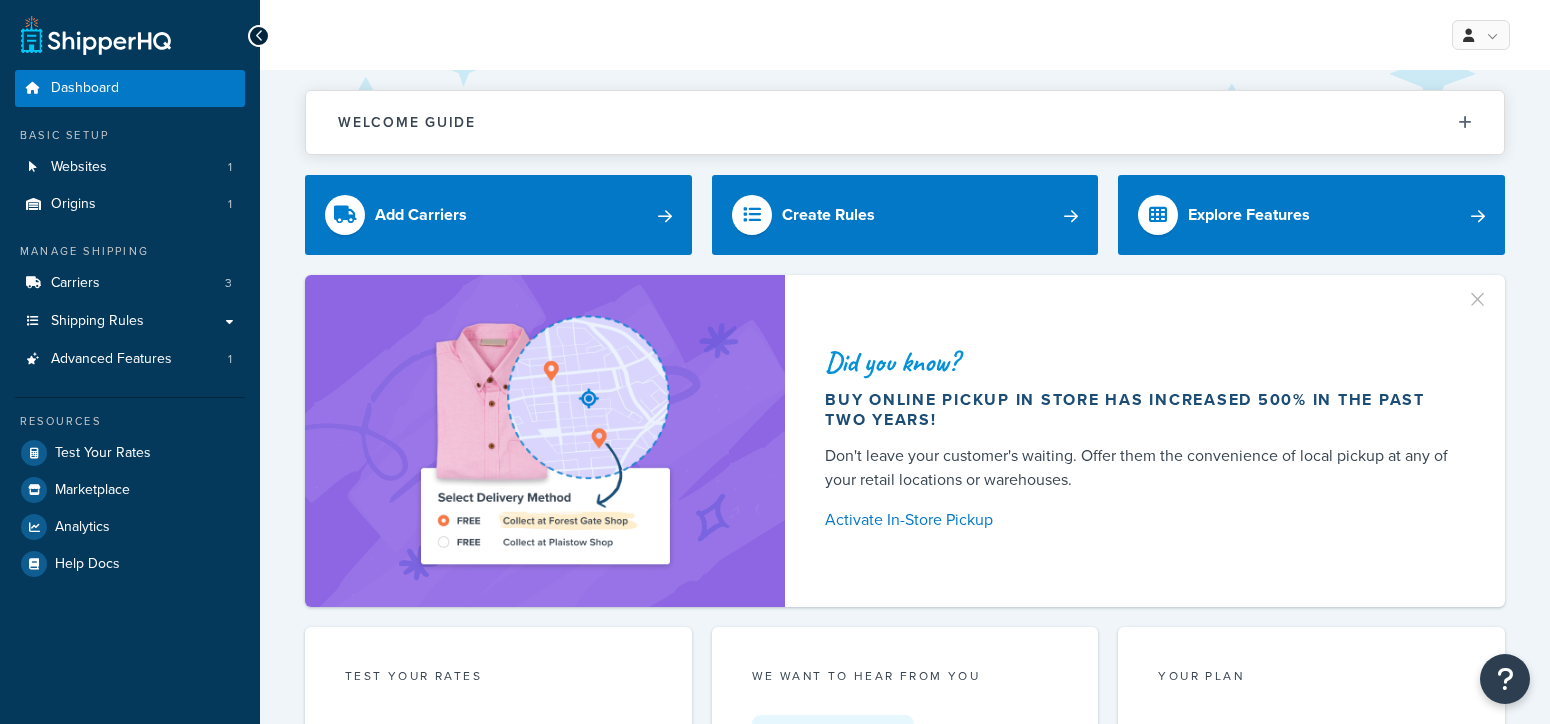 scroll, scrollTop: 0, scrollLeft: 0, axis: both 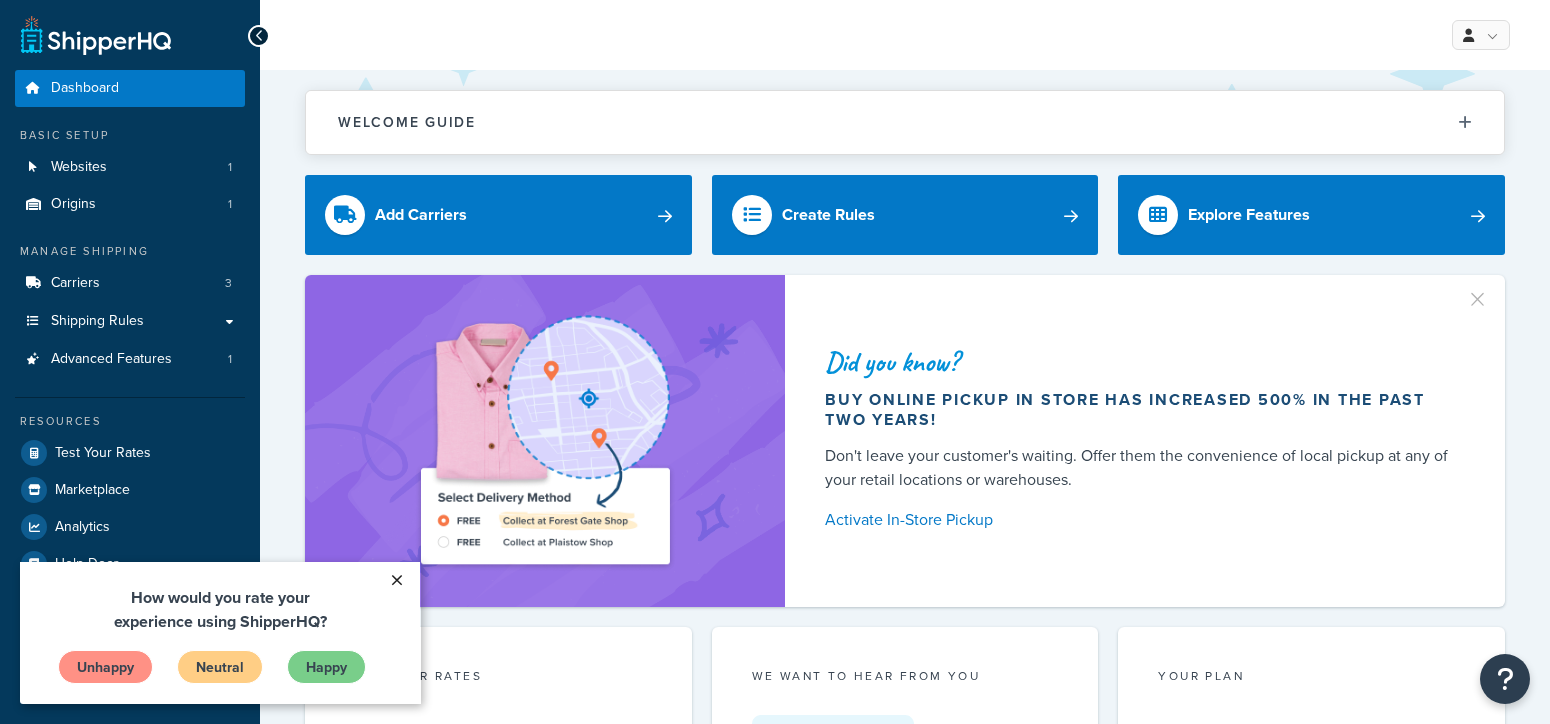 click on "×" at bounding box center [396, 580] 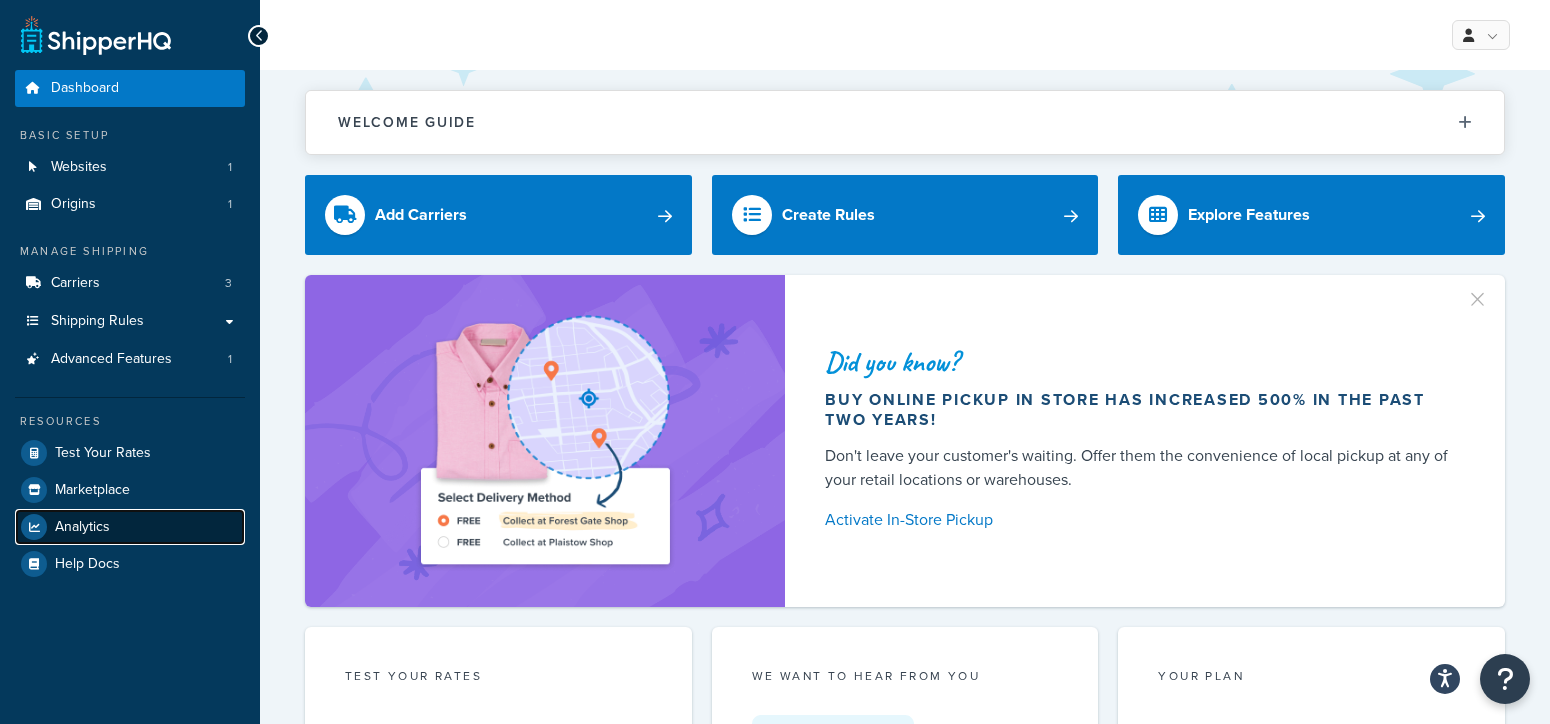 click on "Analytics" at bounding box center (130, 527) 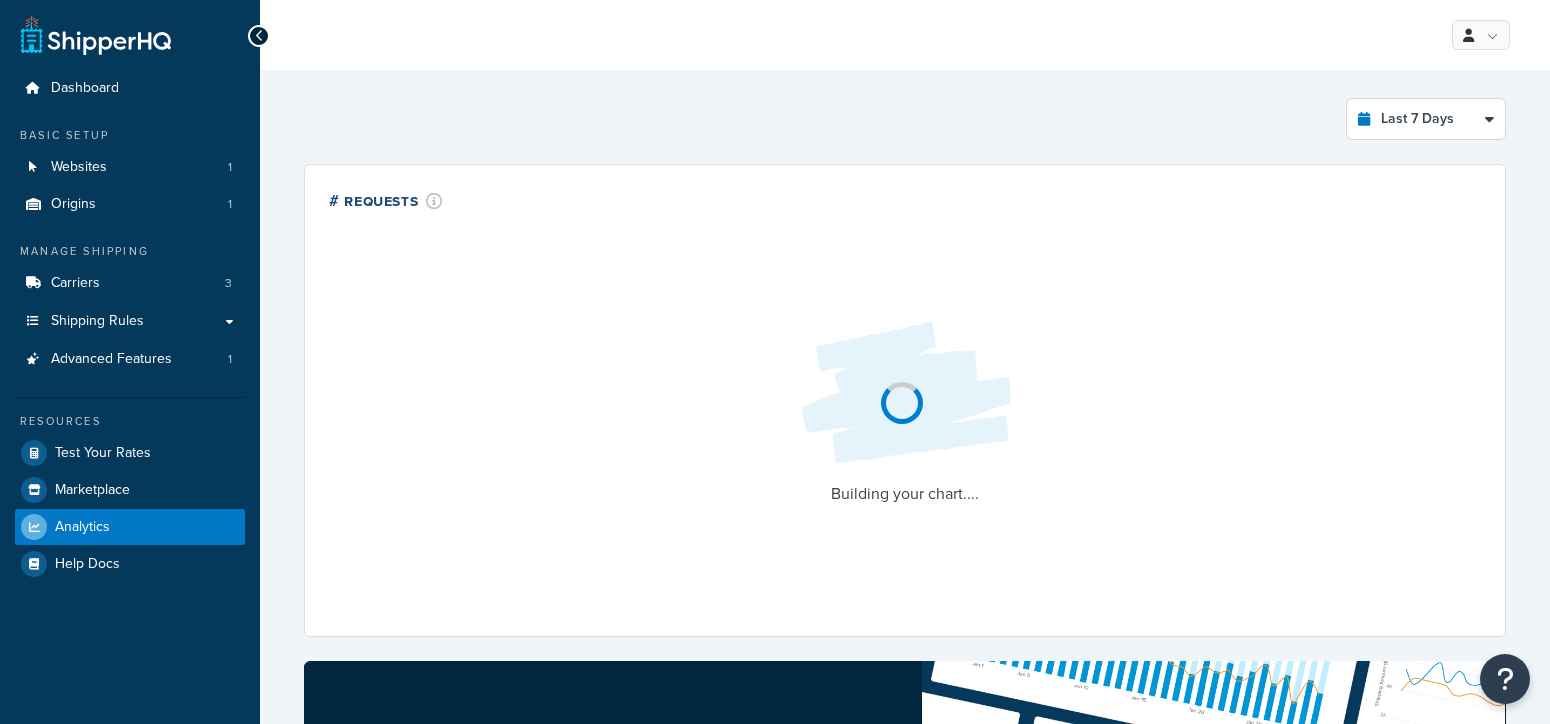 select on "last_7_days" 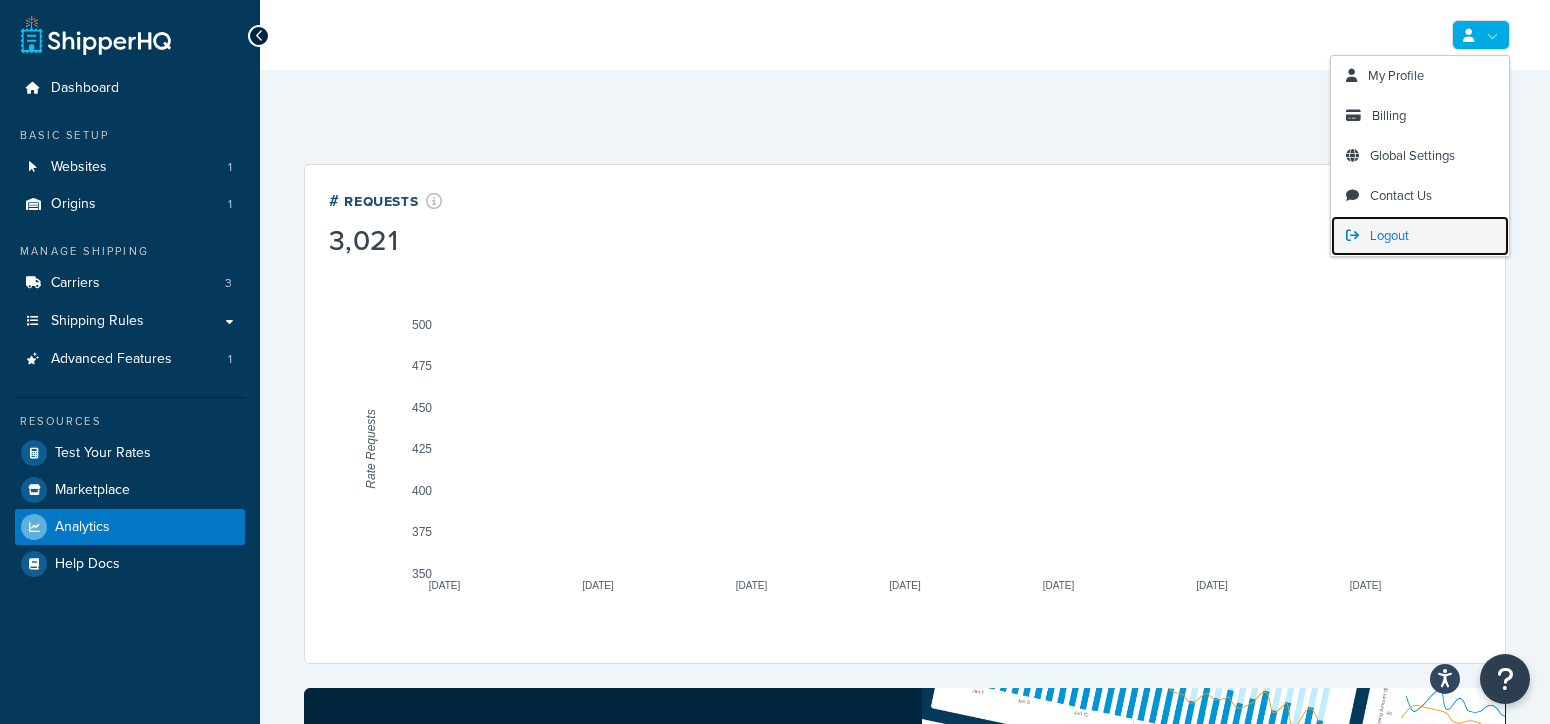 click on "Logout" at bounding box center (1420, 236) 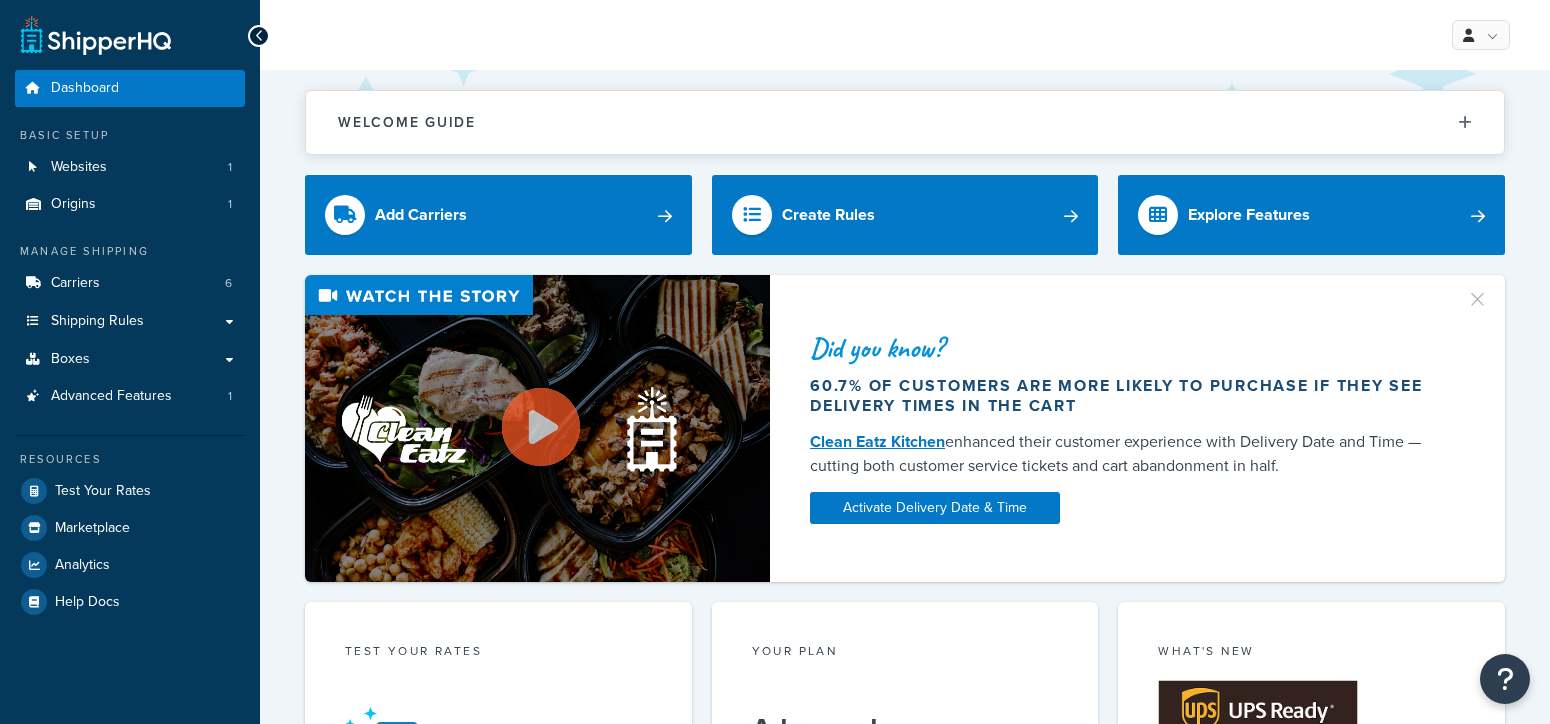 scroll, scrollTop: 0, scrollLeft: 0, axis: both 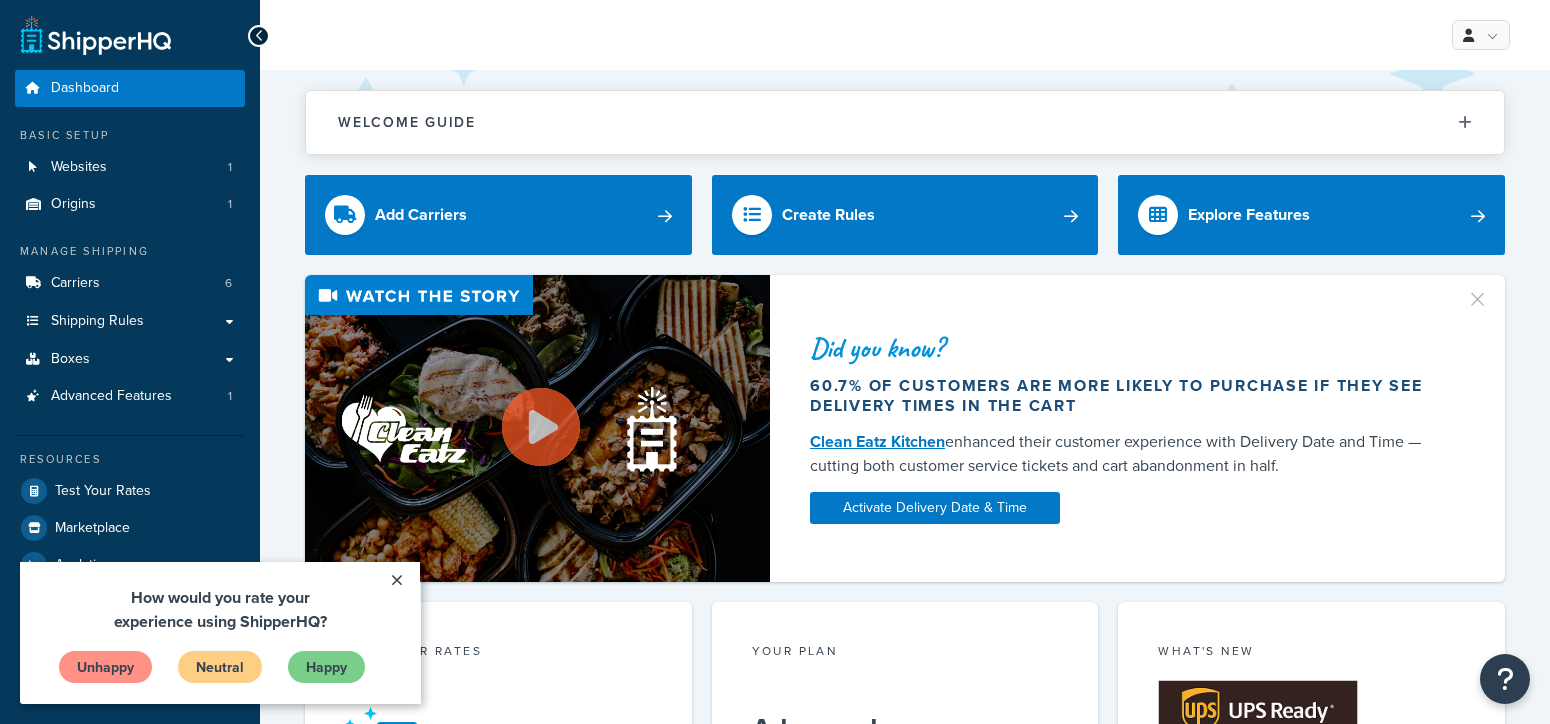 drag, startPoint x: 400, startPoint y: 570, endPoint x: 358, endPoint y: 564, distance: 42.426407 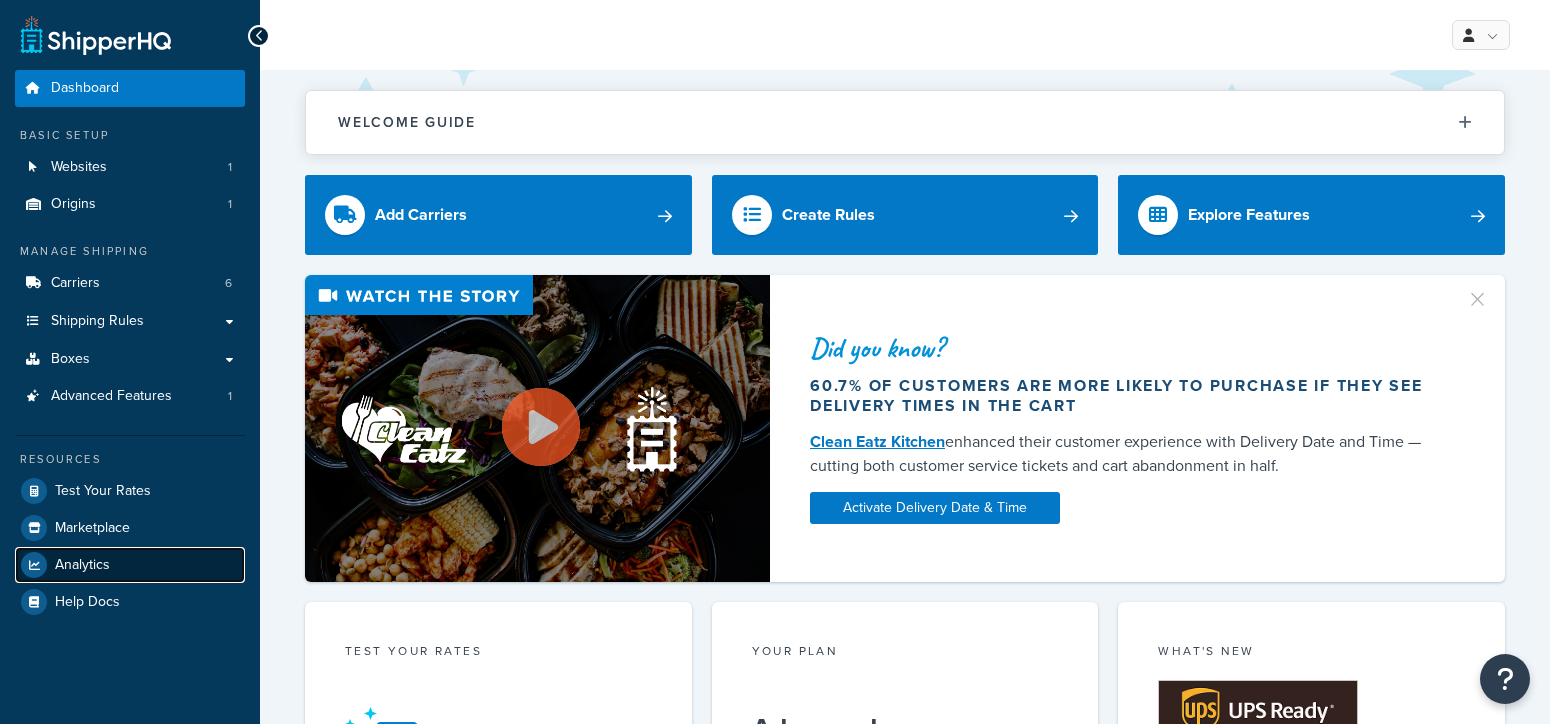 click on "Analytics" at bounding box center (130, 565) 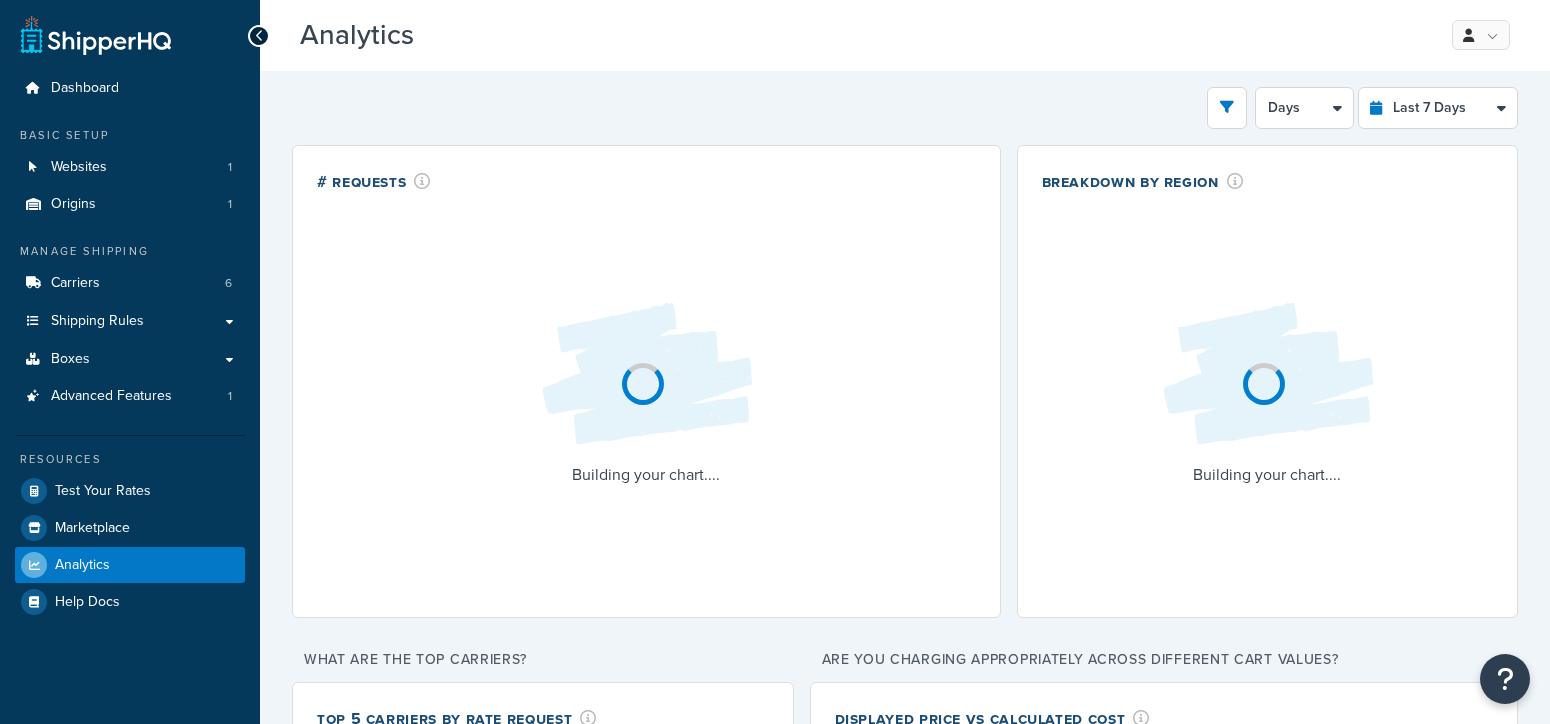 select on "last_7_days" 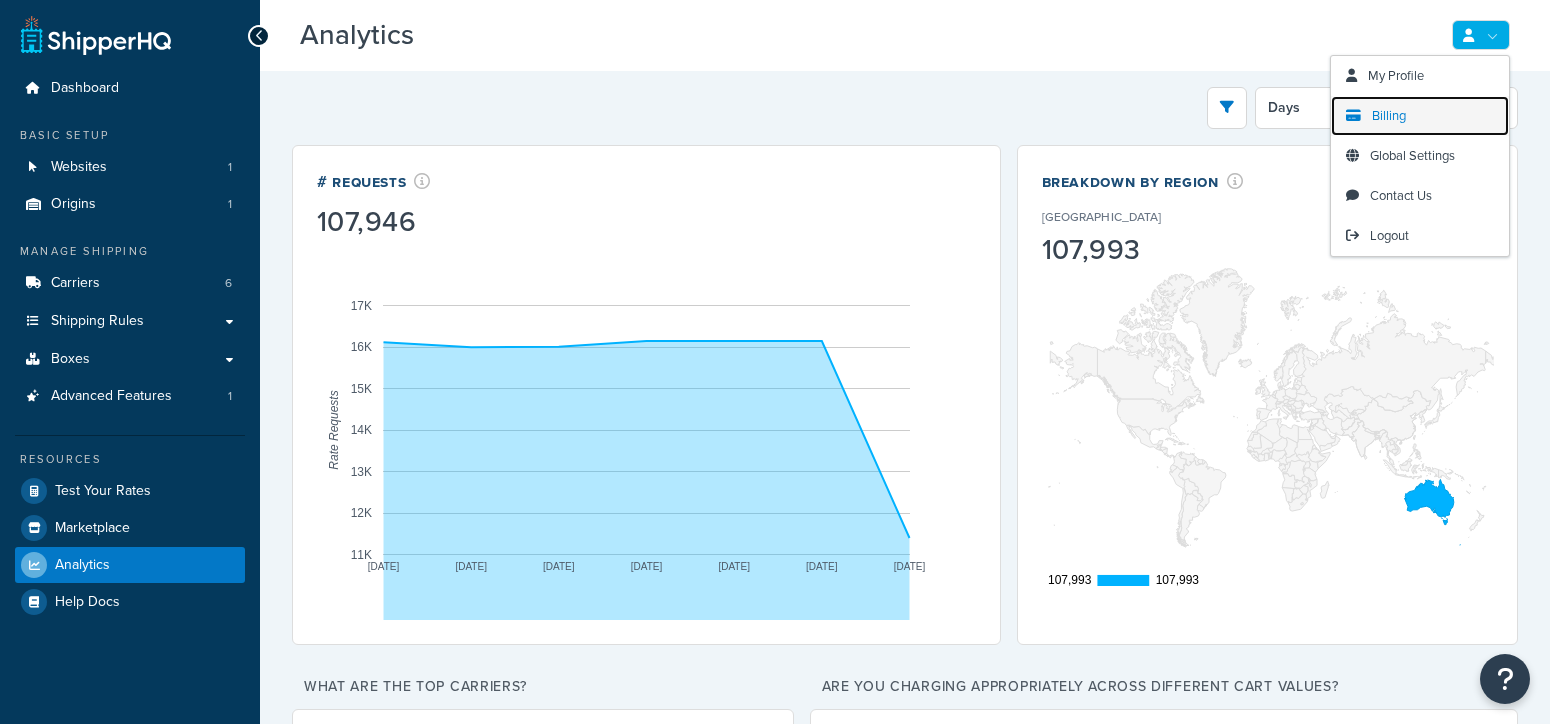click on "Billing" at bounding box center [1389, 115] 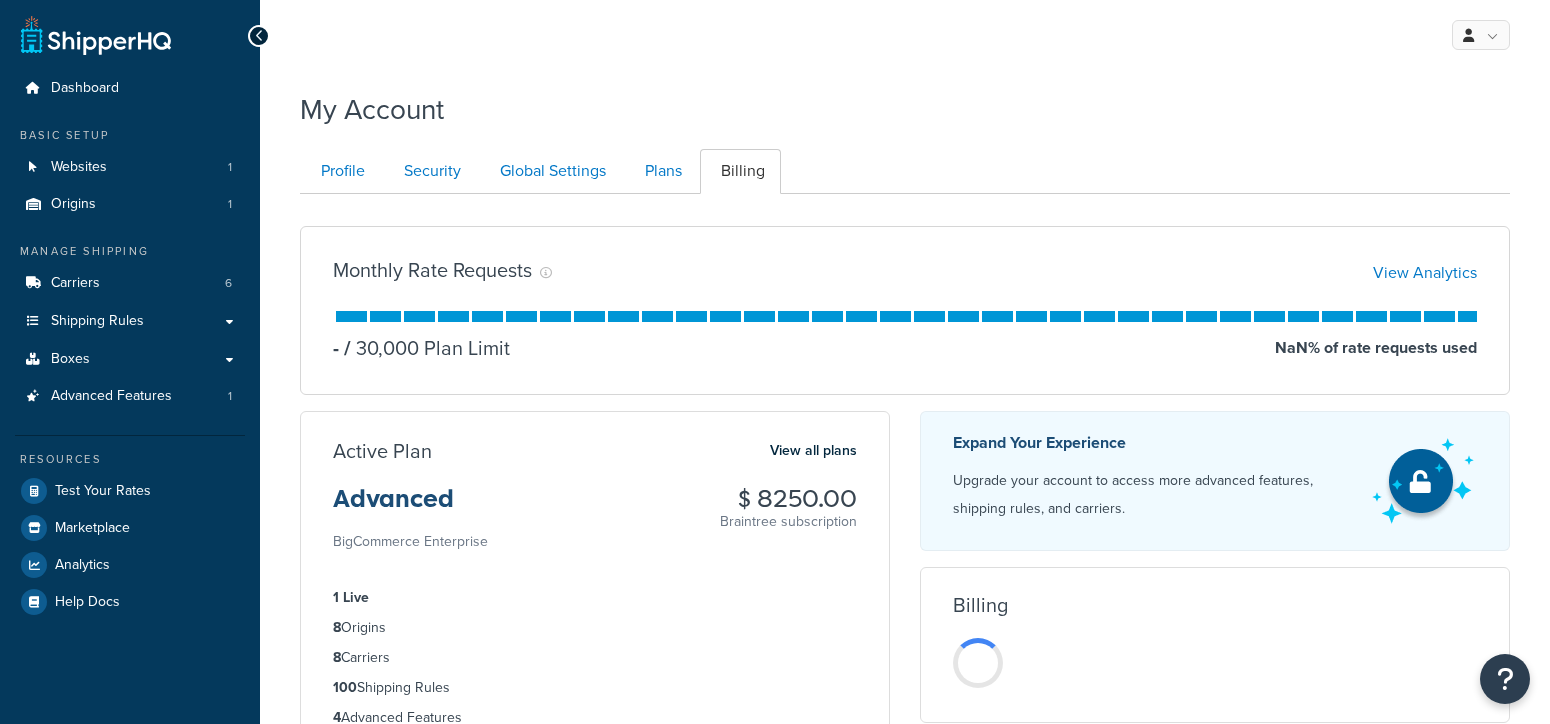 scroll, scrollTop: 0, scrollLeft: 0, axis: both 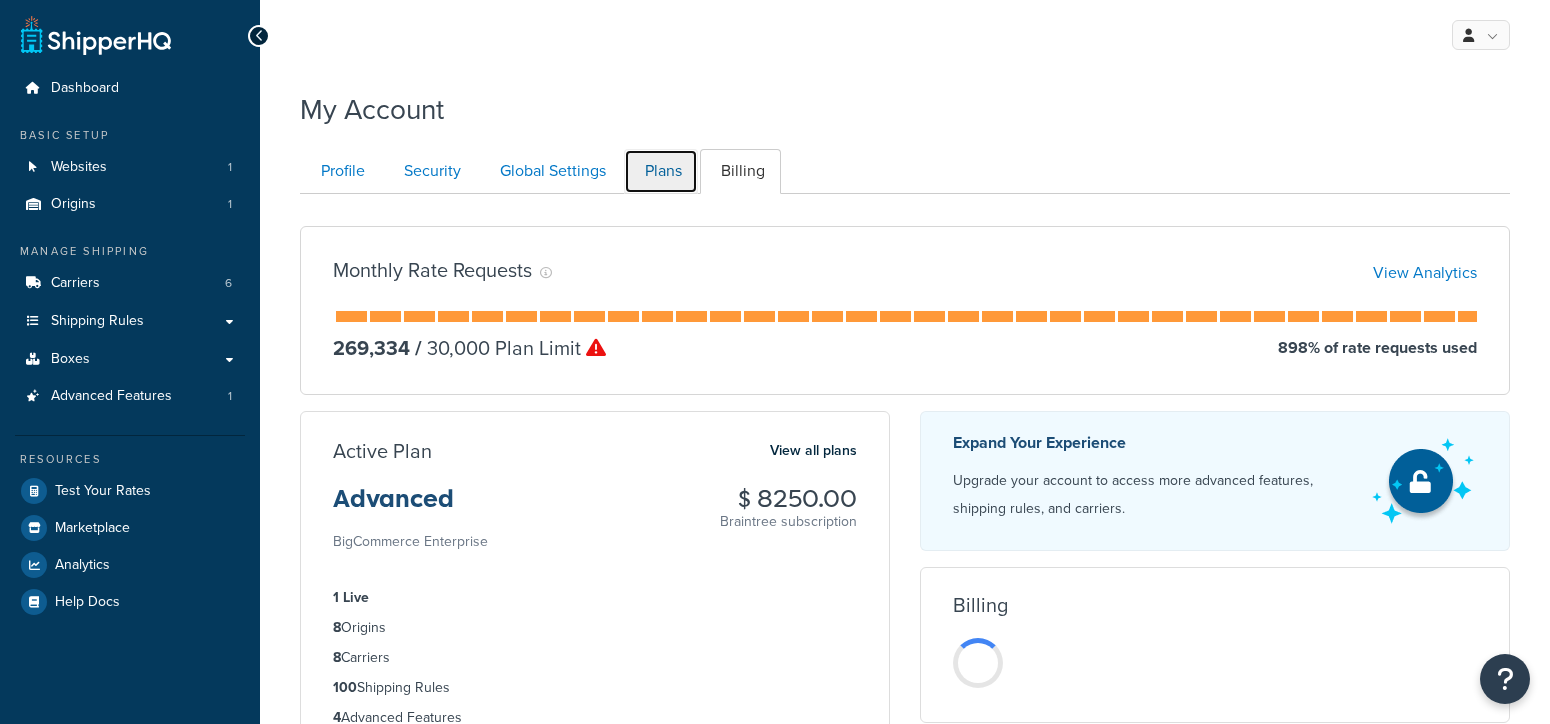 click on "Plans" at bounding box center [661, 171] 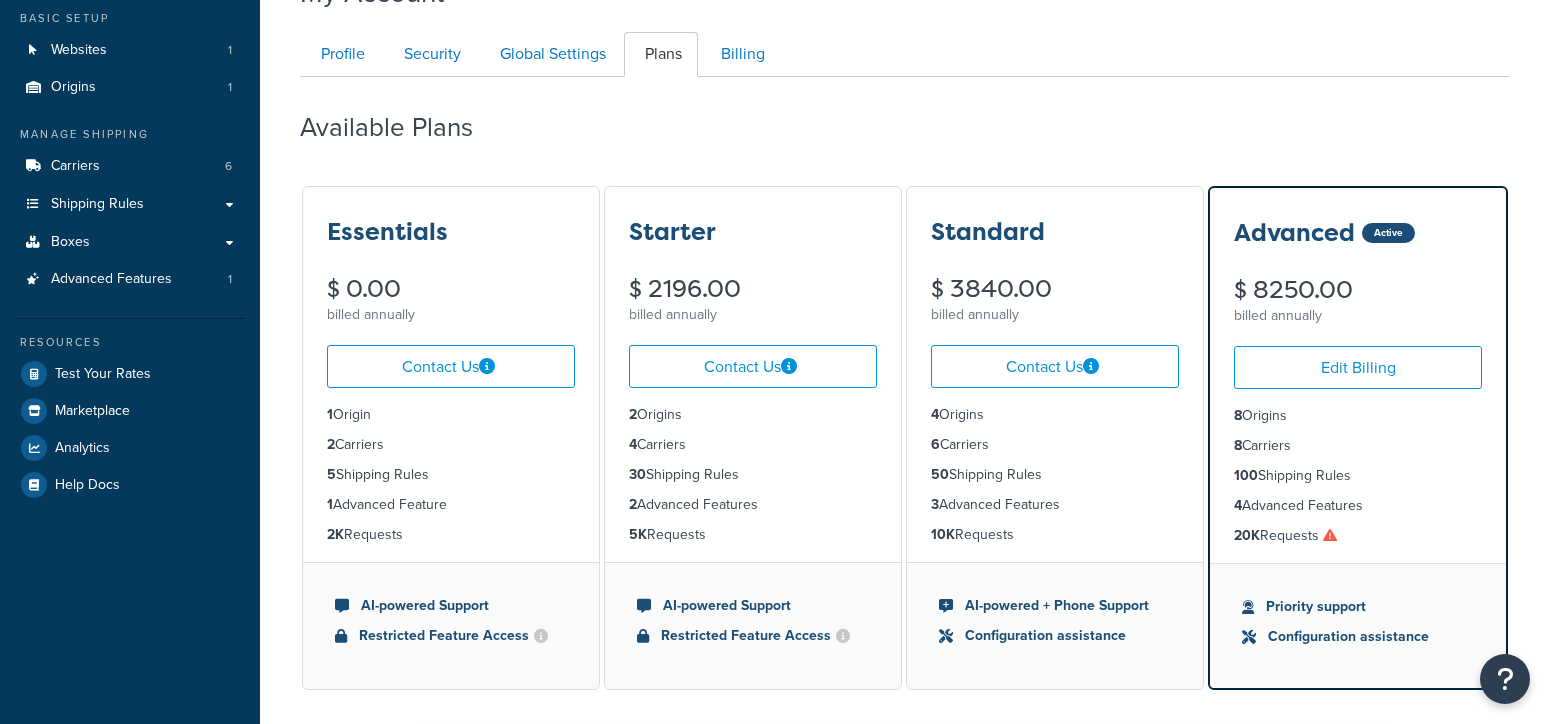 scroll, scrollTop: 0, scrollLeft: 0, axis: both 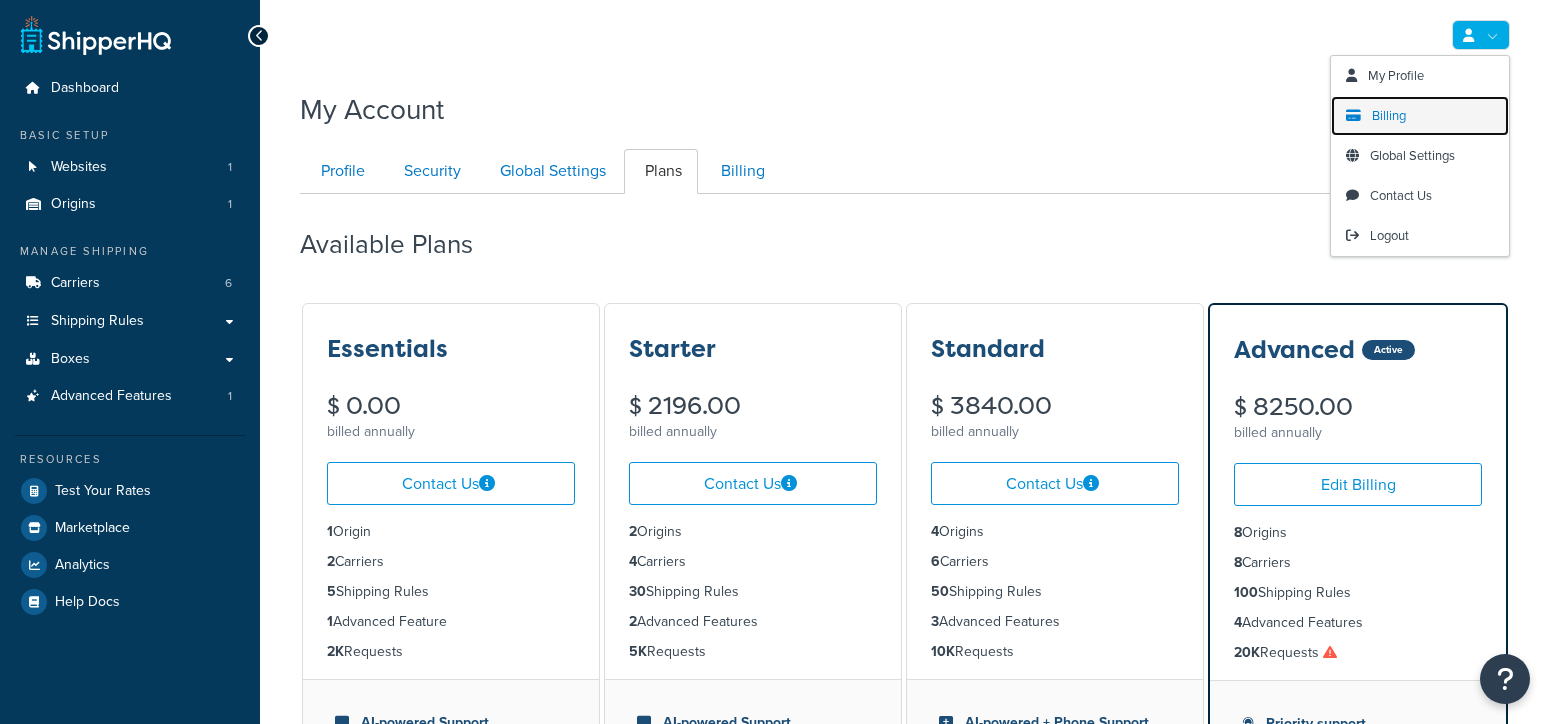click on "Billing" at bounding box center [1389, 115] 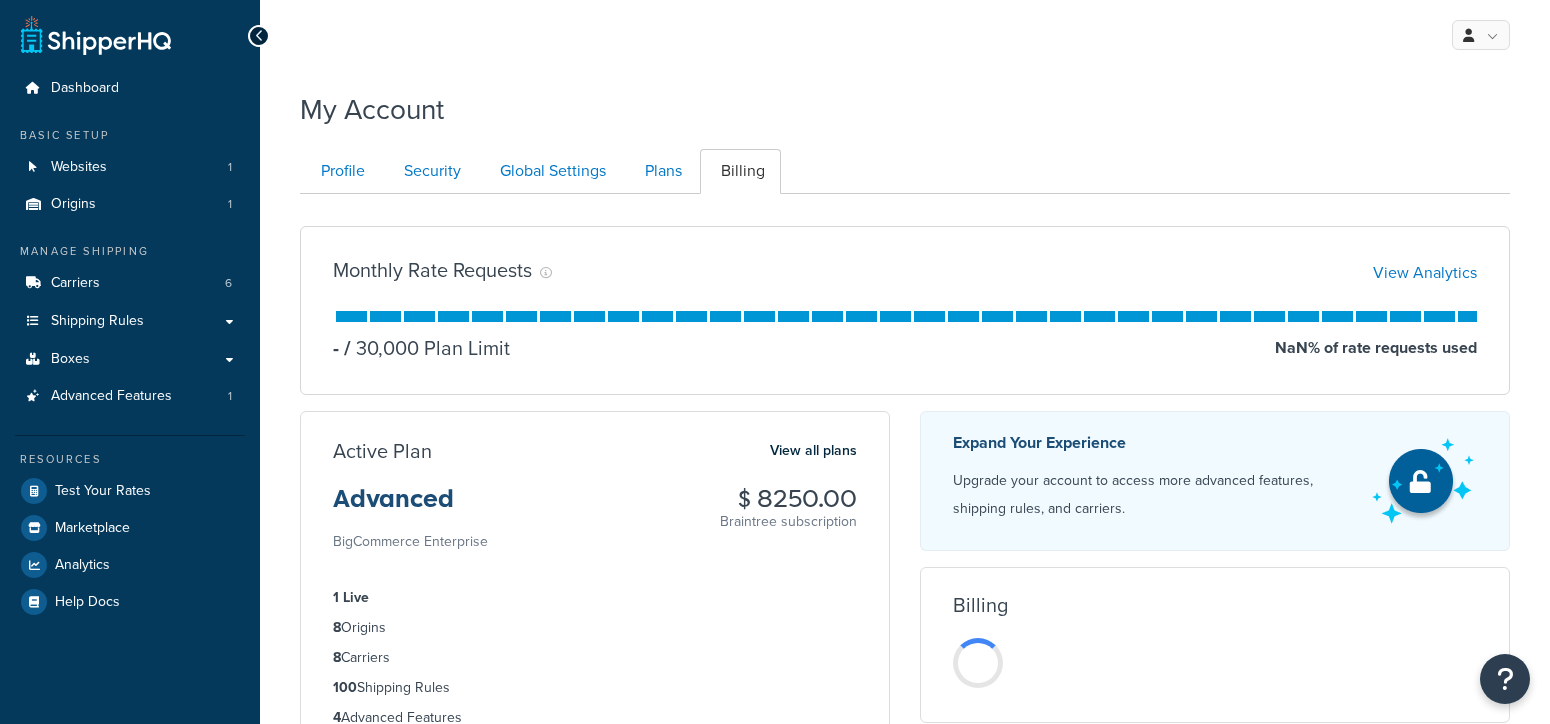 scroll, scrollTop: 0, scrollLeft: 0, axis: both 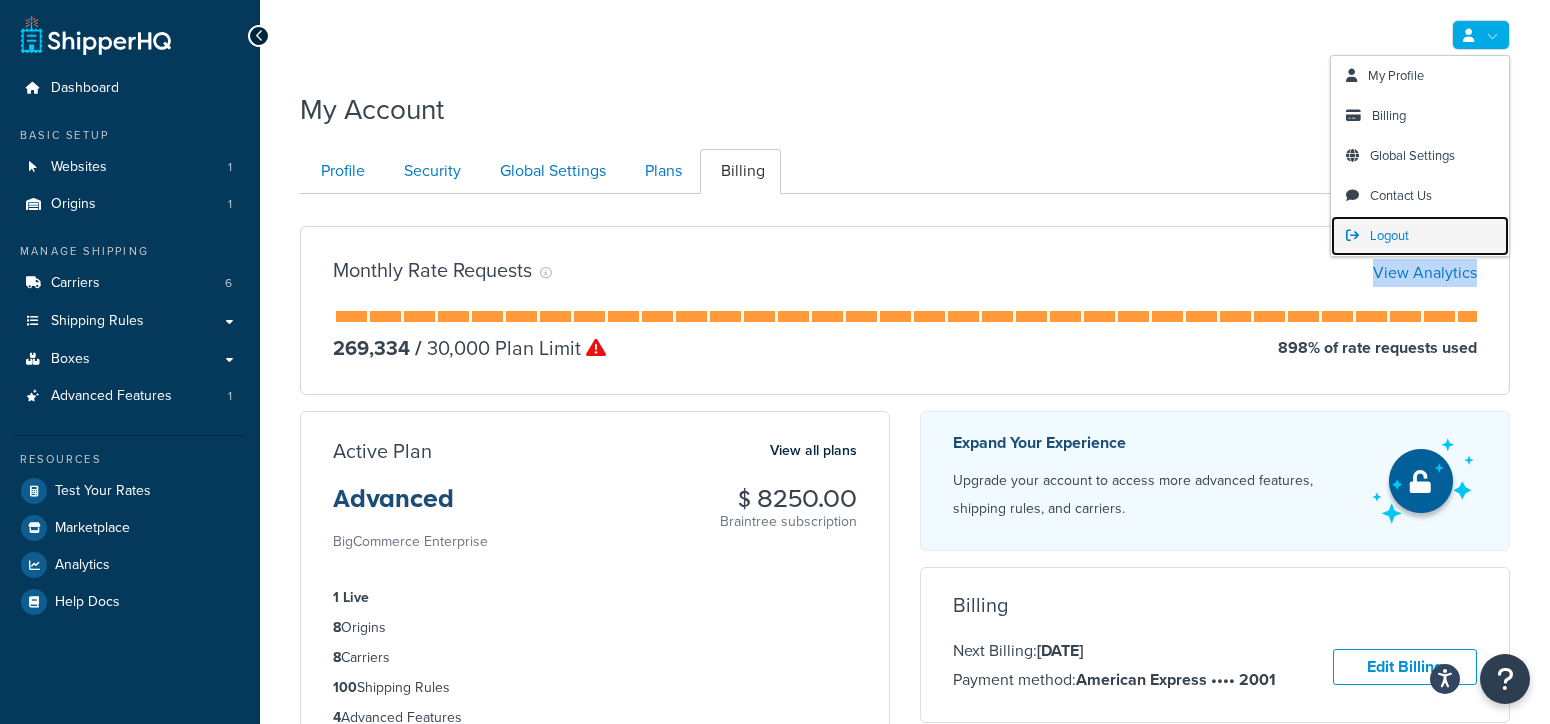 click on "Logout" at bounding box center [1389, 235] 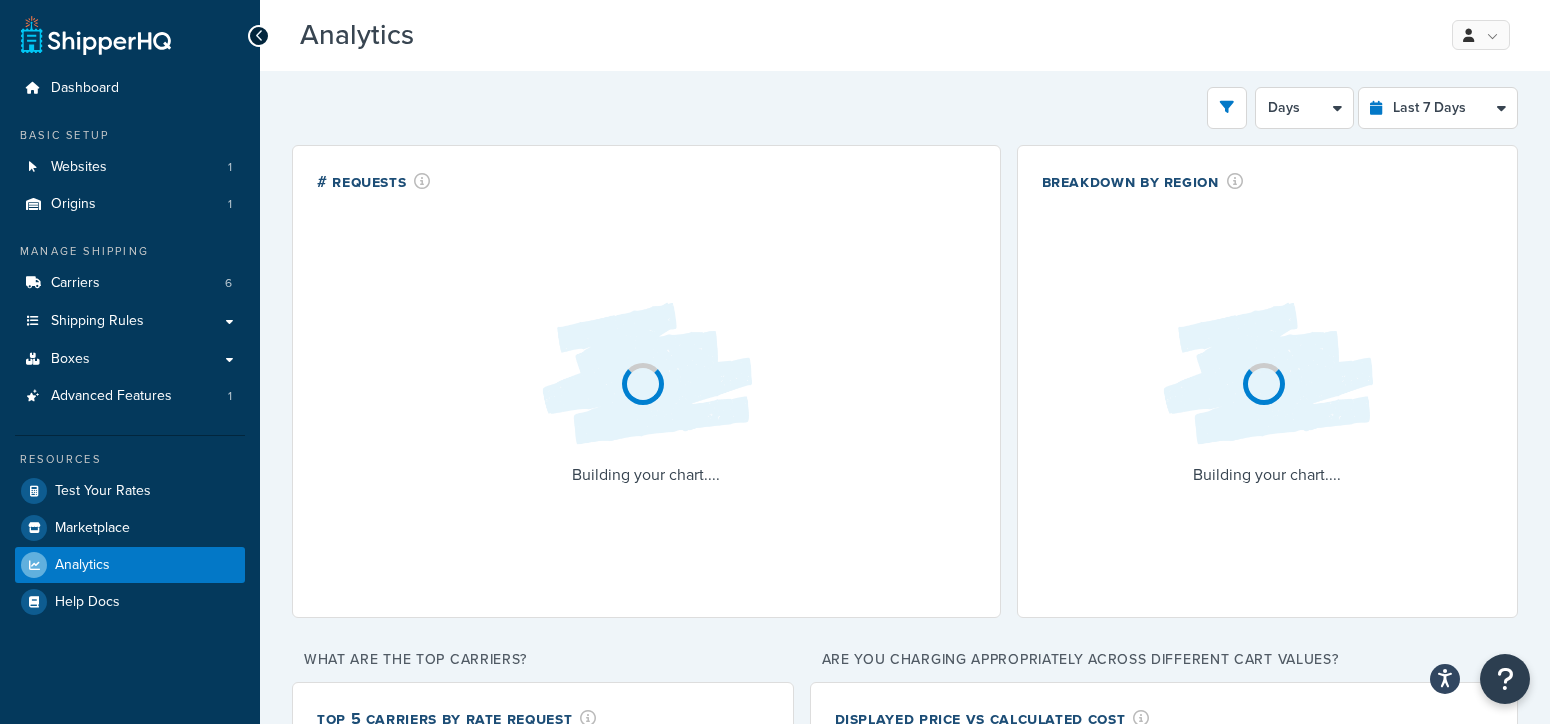 select on "last_7_days" 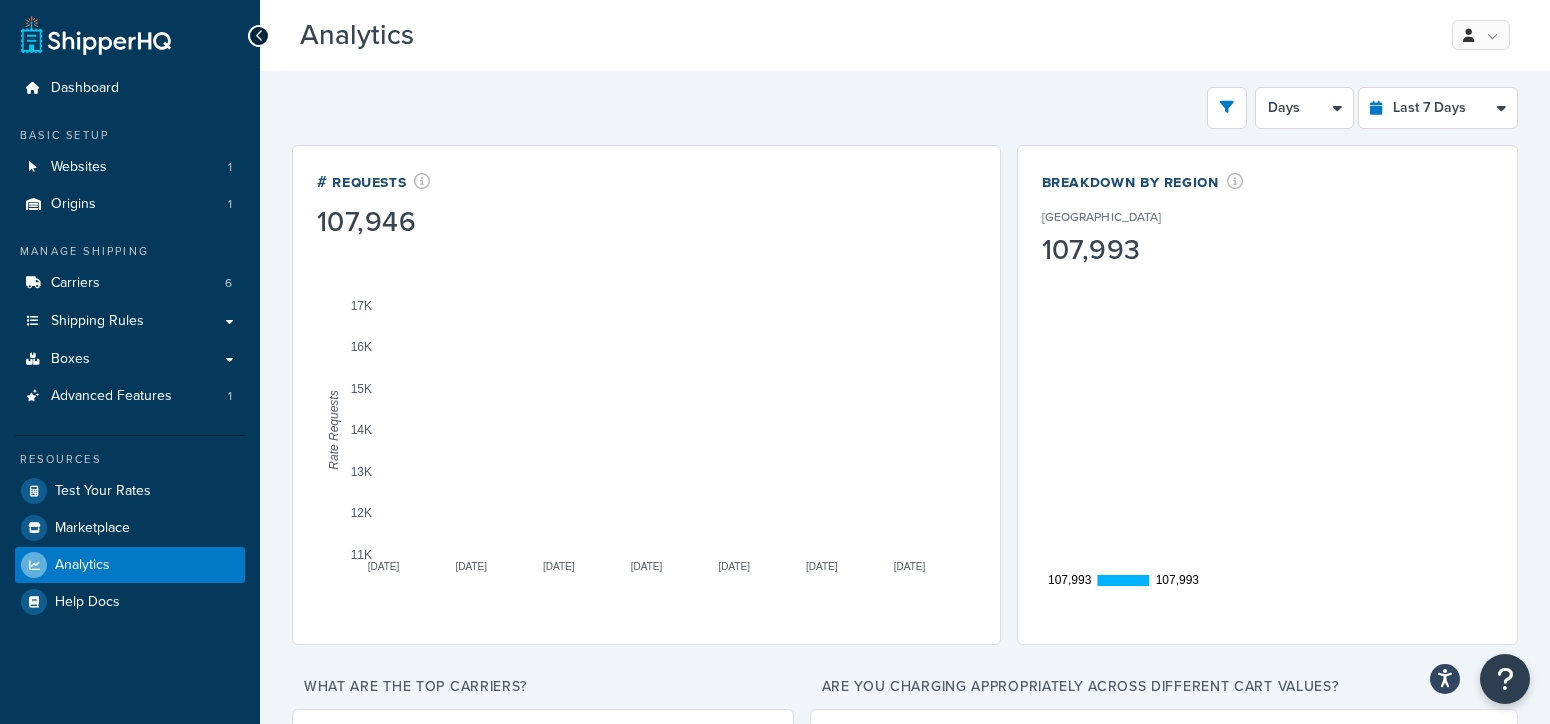 scroll, scrollTop: 0, scrollLeft: 0, axis: both 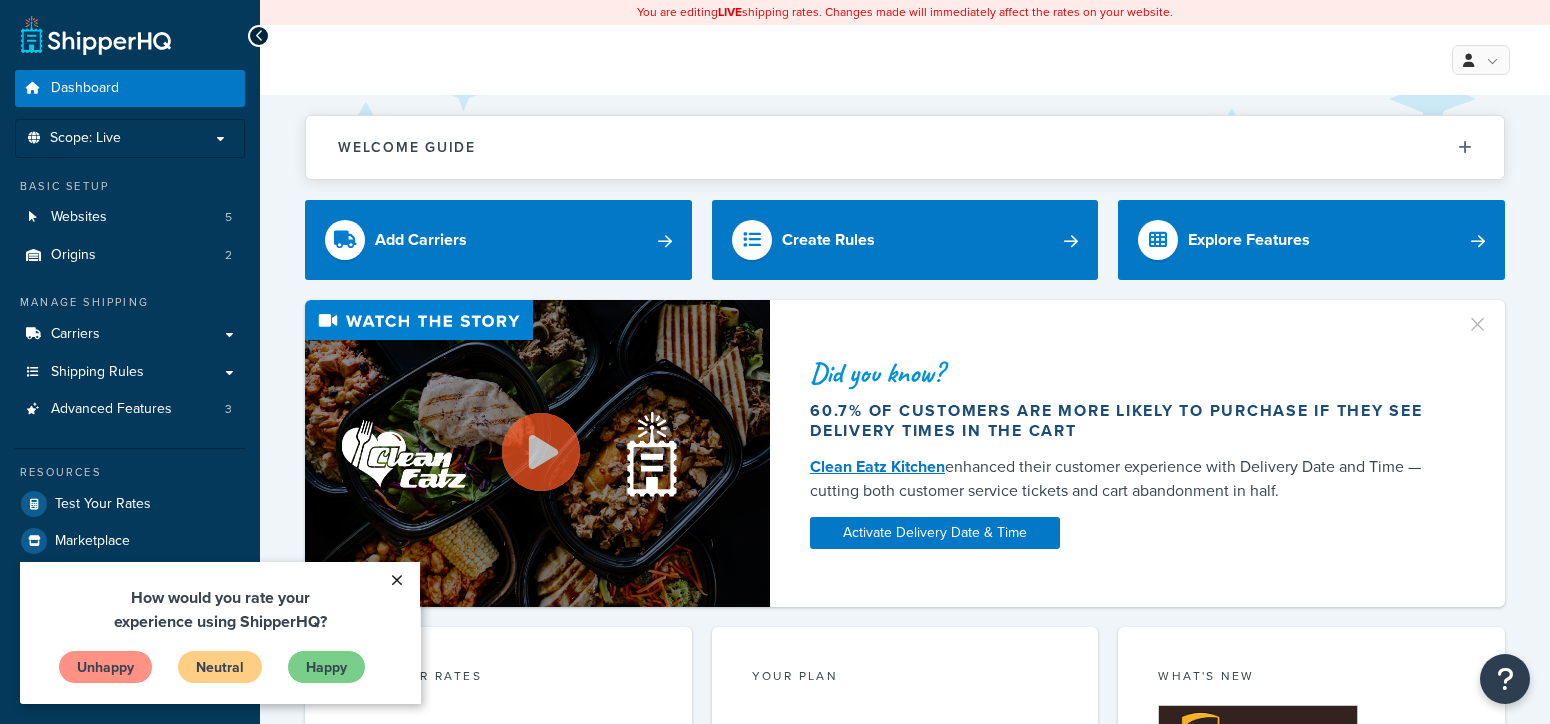 click on "×" at bounding box center (396, 580) 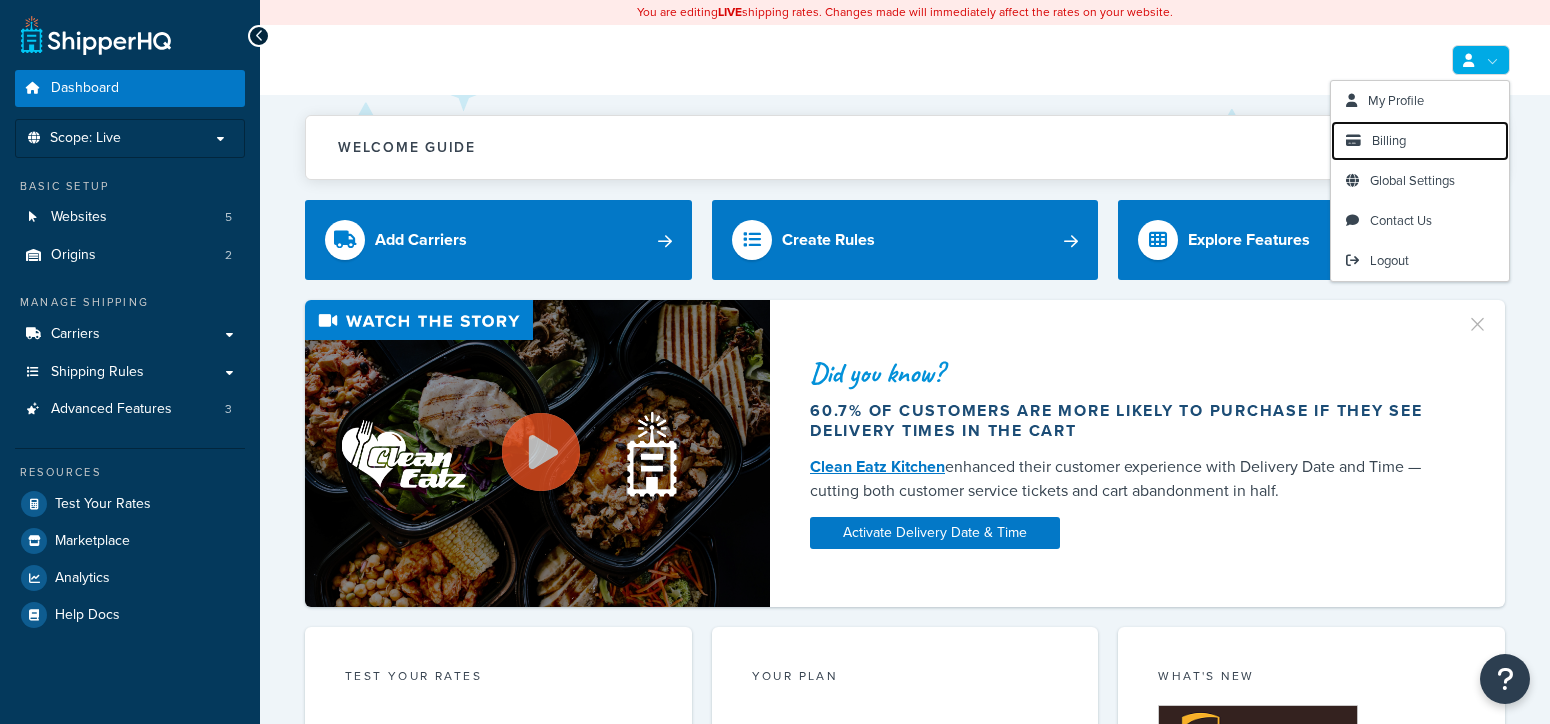 drag, startPoint x: 1389, startPoint y: 147, endPoint x: 1287, endPoint y: 1, distance: 178.10109 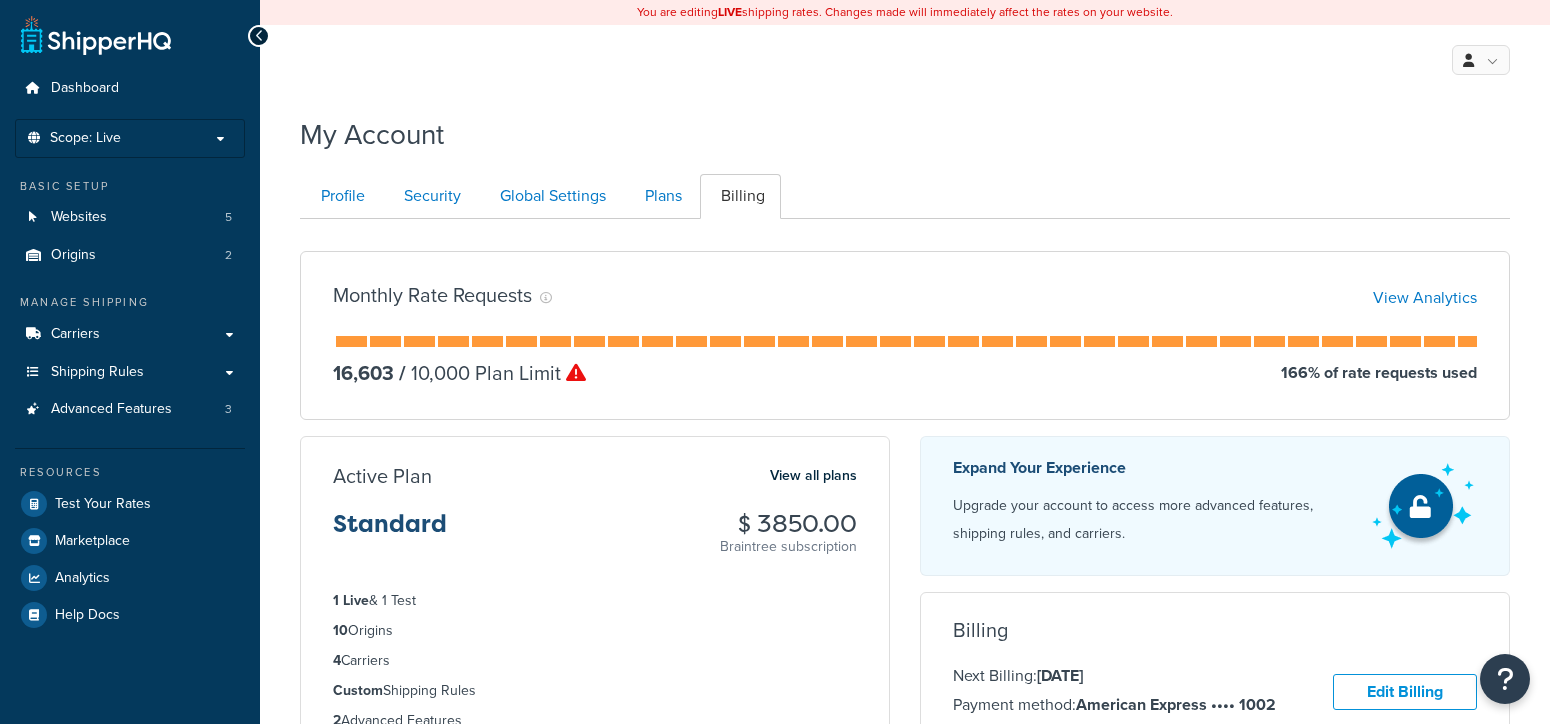 scroll, scrollTop: 0, scrollLeft: 0, axis: both 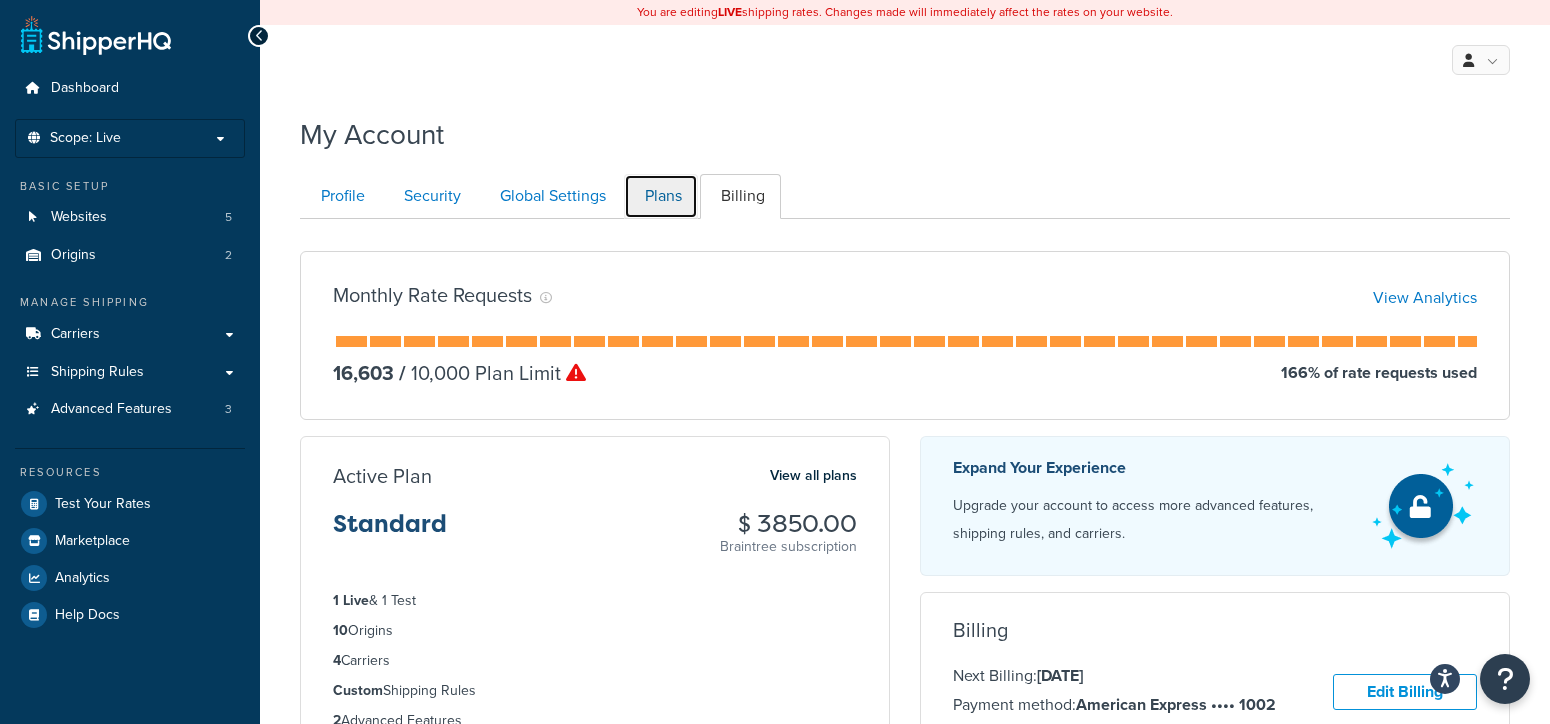 click on "Plans" at bounding box center [661, 196] 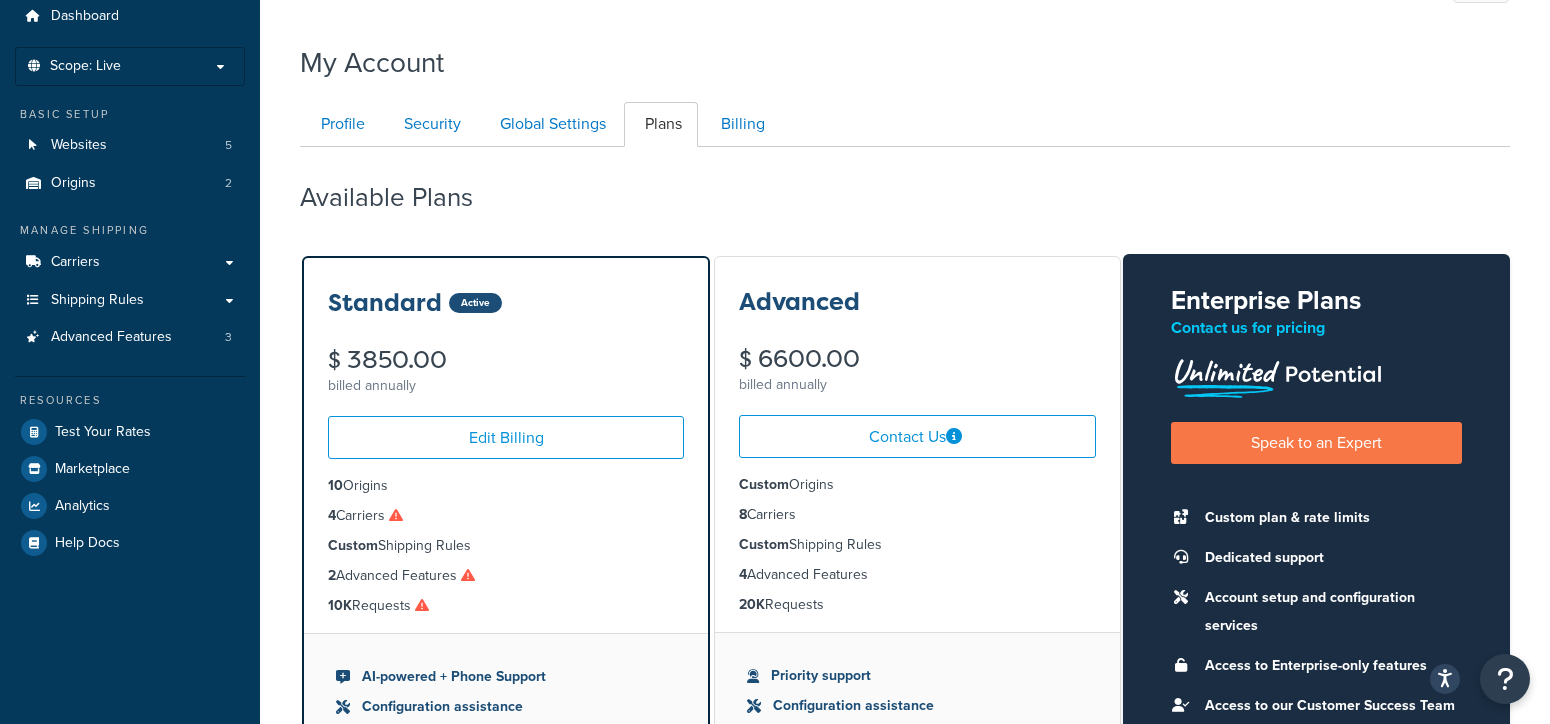 scroll, scrollTop: 0, scrollLeft: 0, axis: both 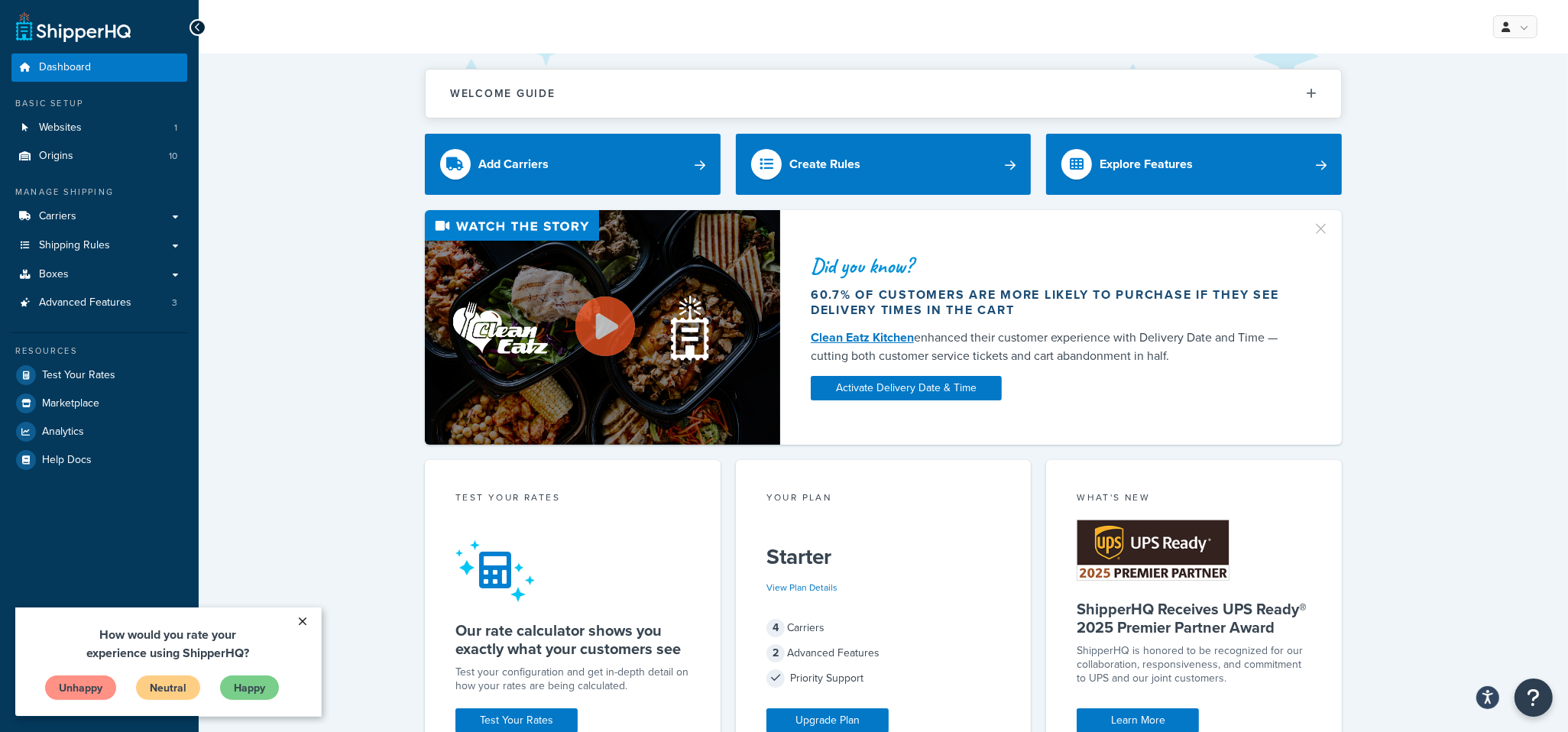 click on "×" at bounding box center (303, 620) 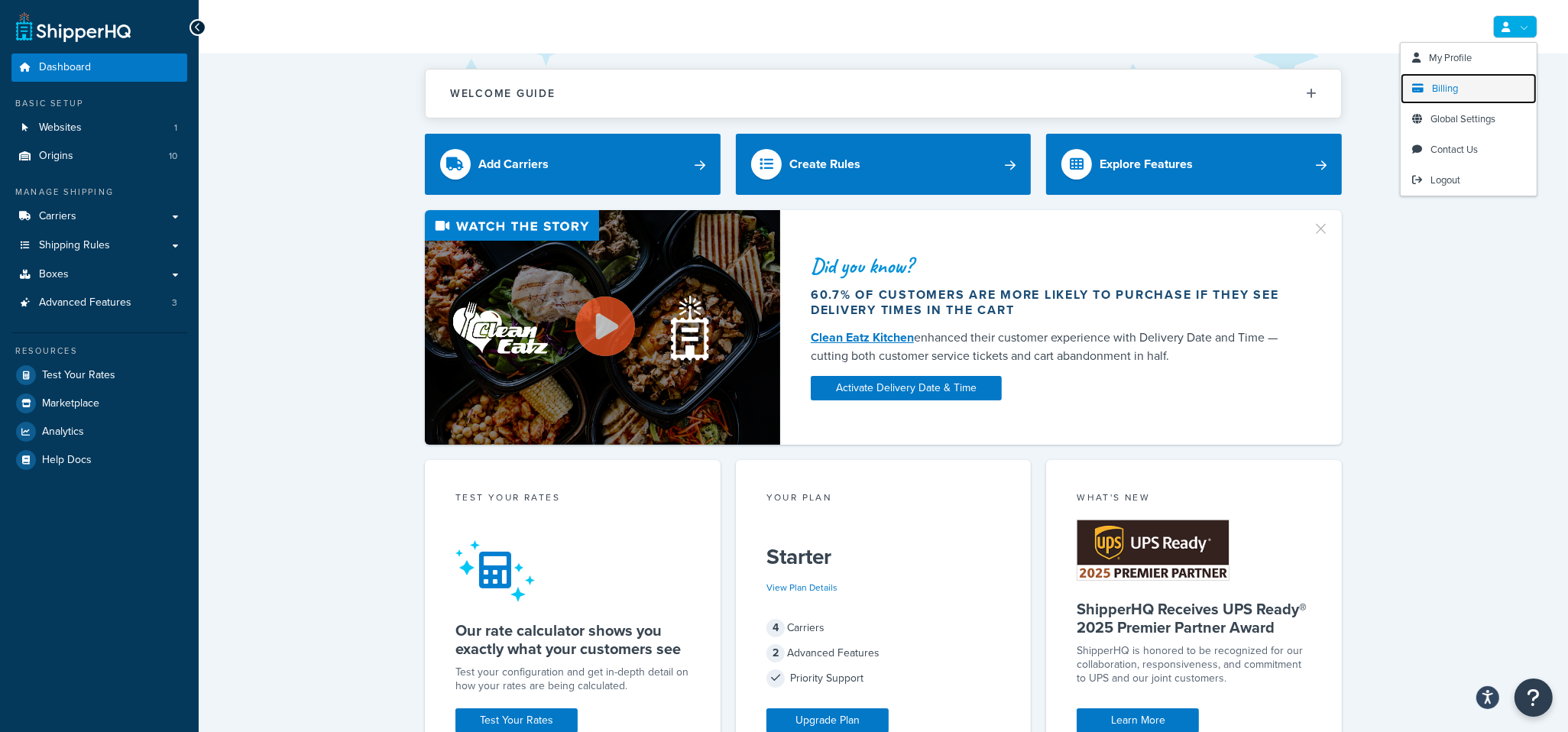 click on "Billing" at bounding box center (1469, 89) 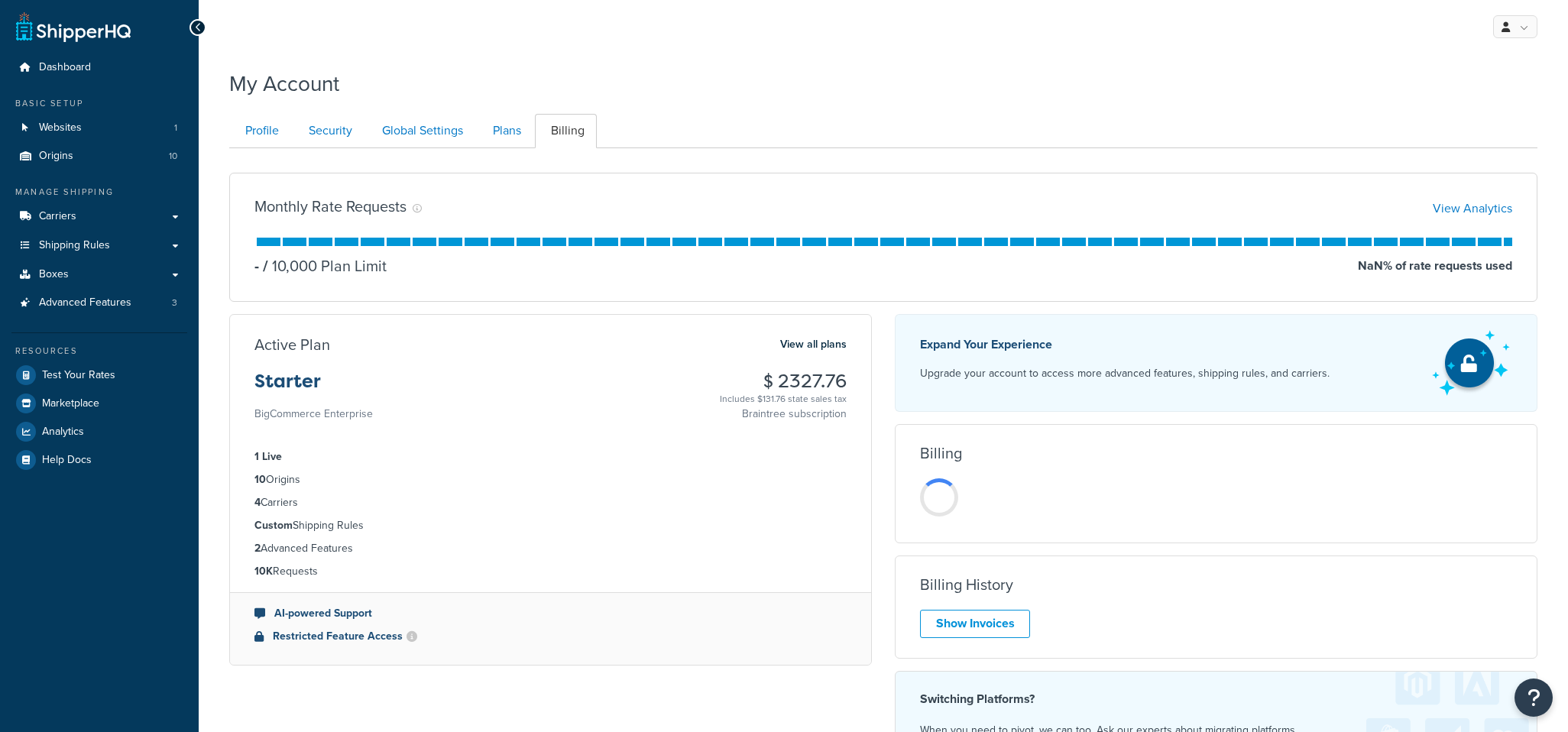 scroll, scrollTop: 0, scrollLeft: 0, axis: both 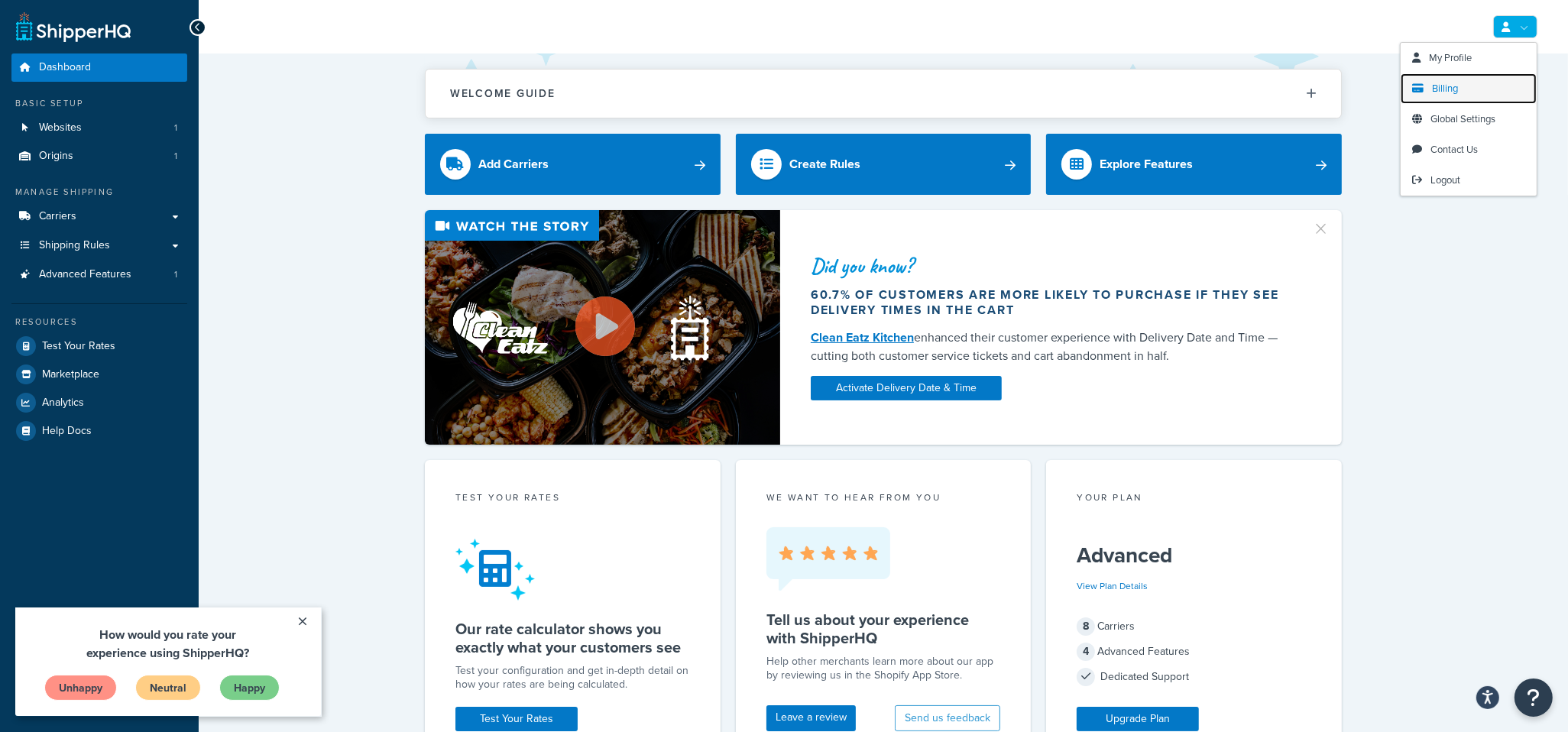 click on "Billing" at bounding box center [1469, 89] 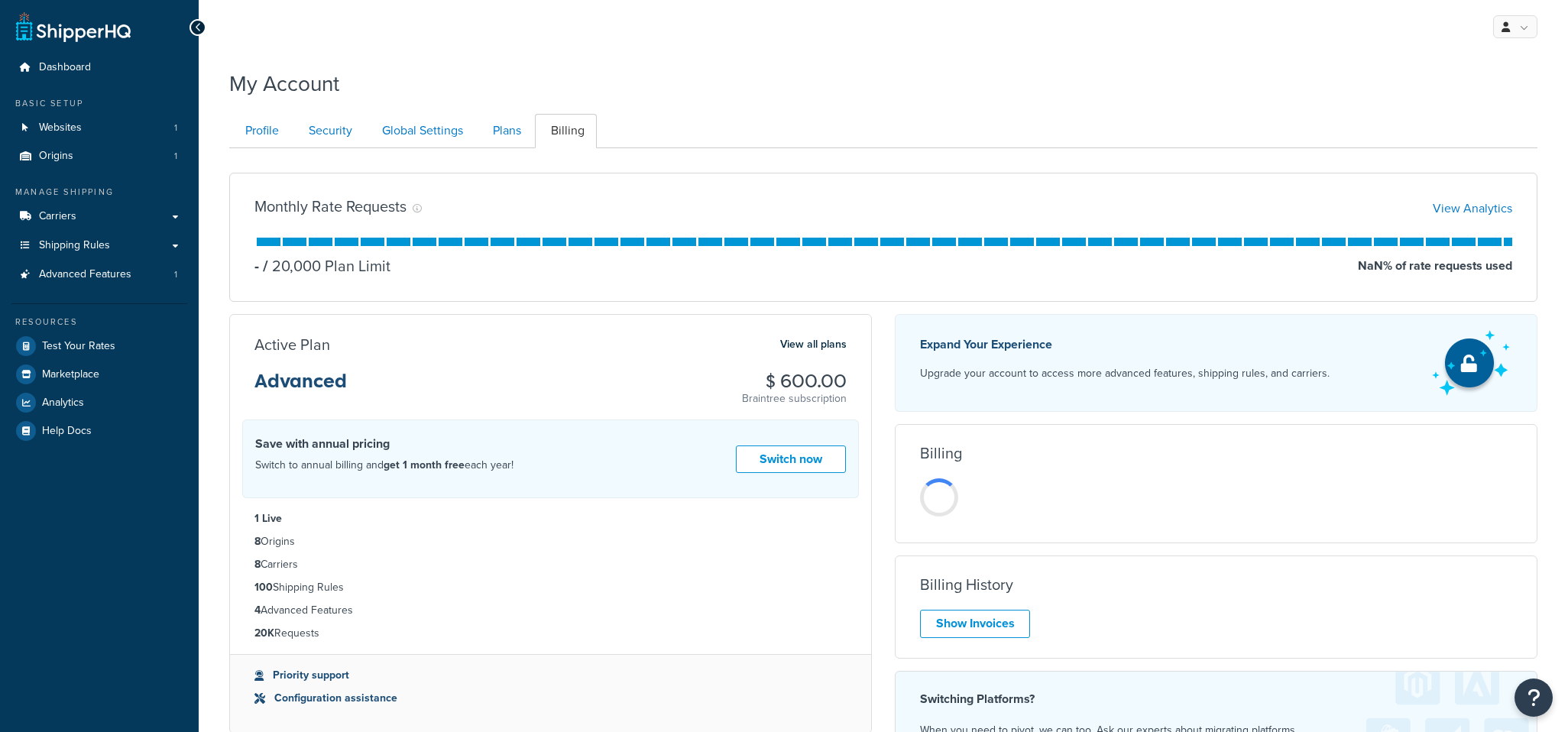 scroll, scrollTop: 0, scrollLeft: 0, axis: both 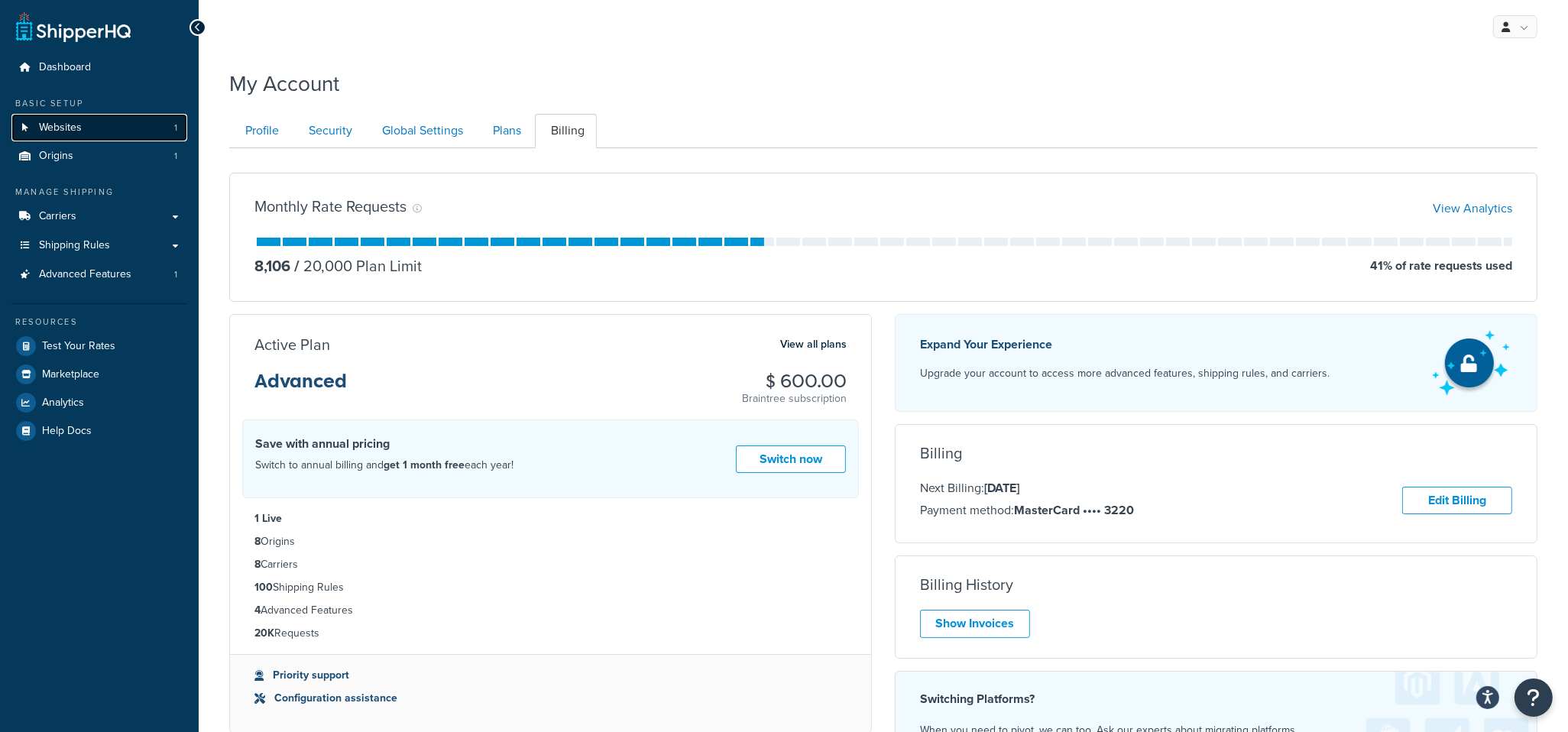click on "Websites
1" at bounding box center (99, 128) 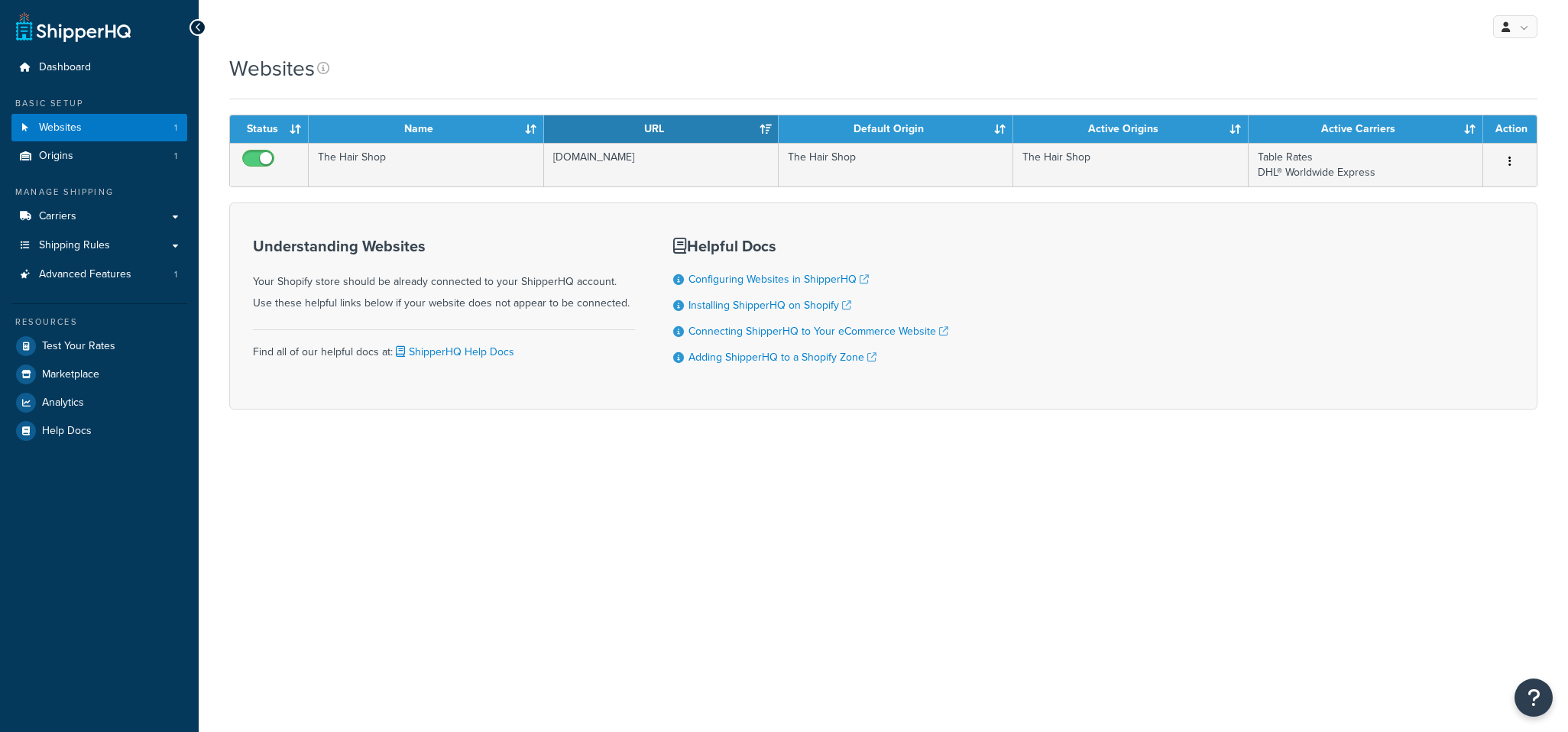 scroll, scrollTop: 0, scrollLeft: 0, axis: both 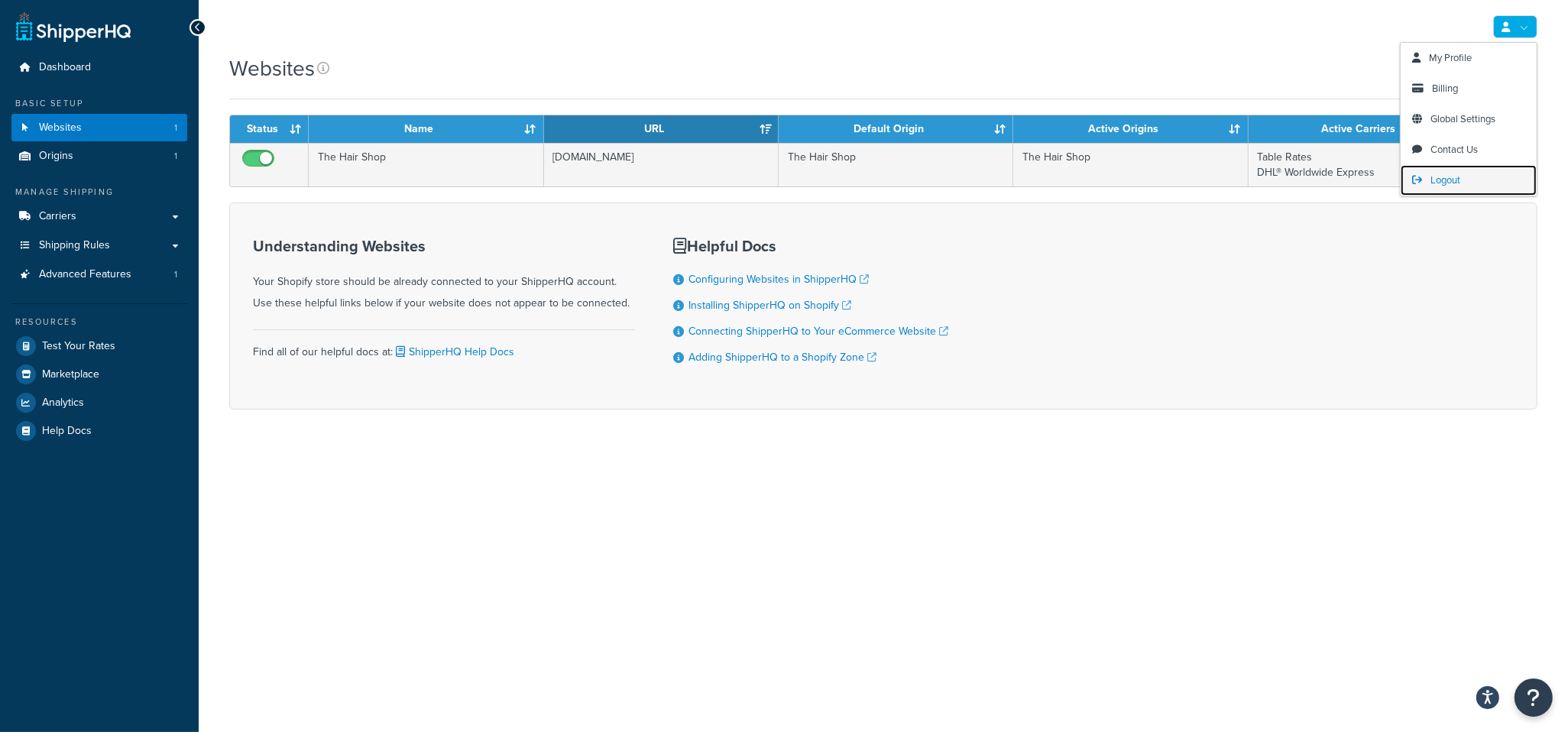 click on "Logout" at bounding box center (1469, 180) 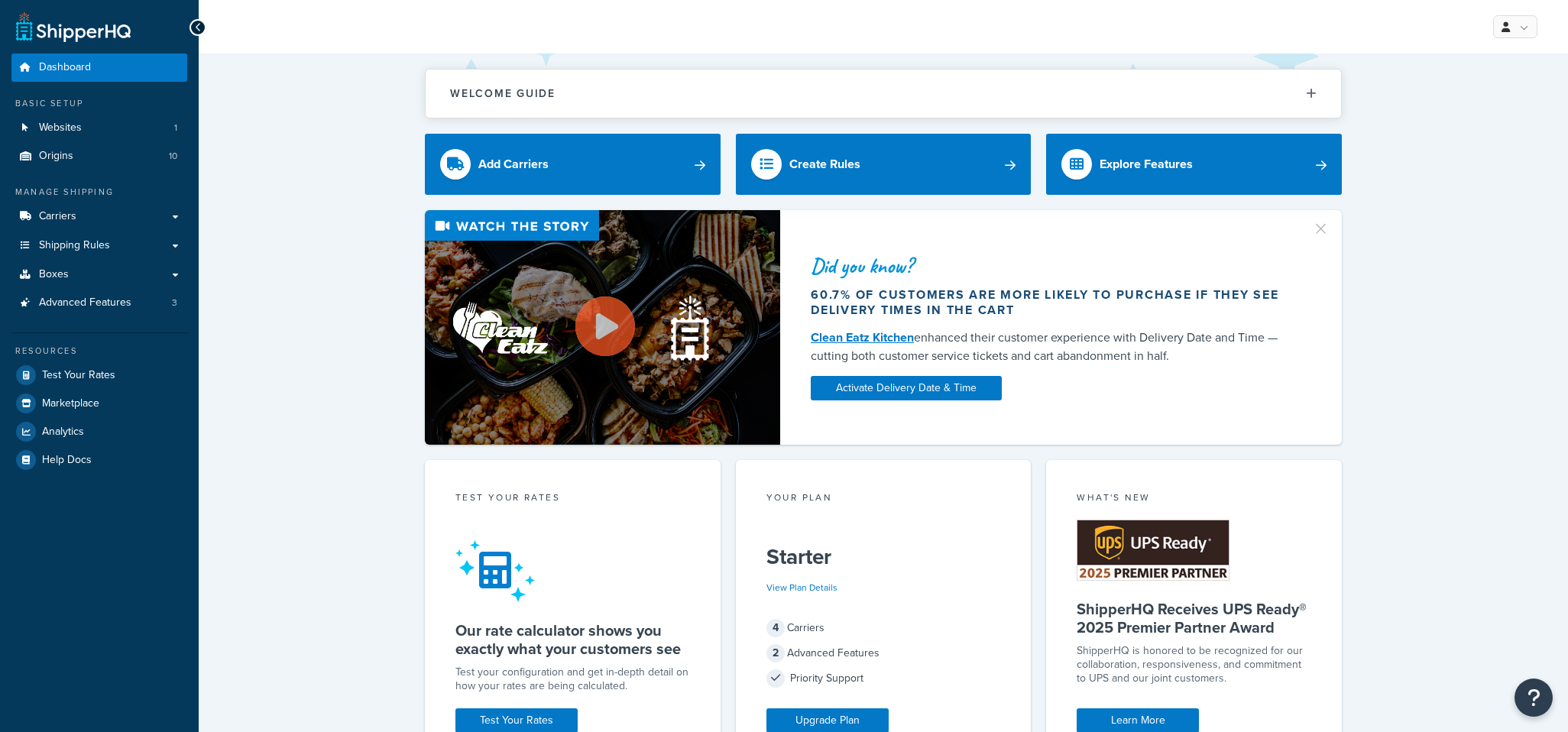 scroll, scrollTop: 0, scrollLeft: 0, axis: both 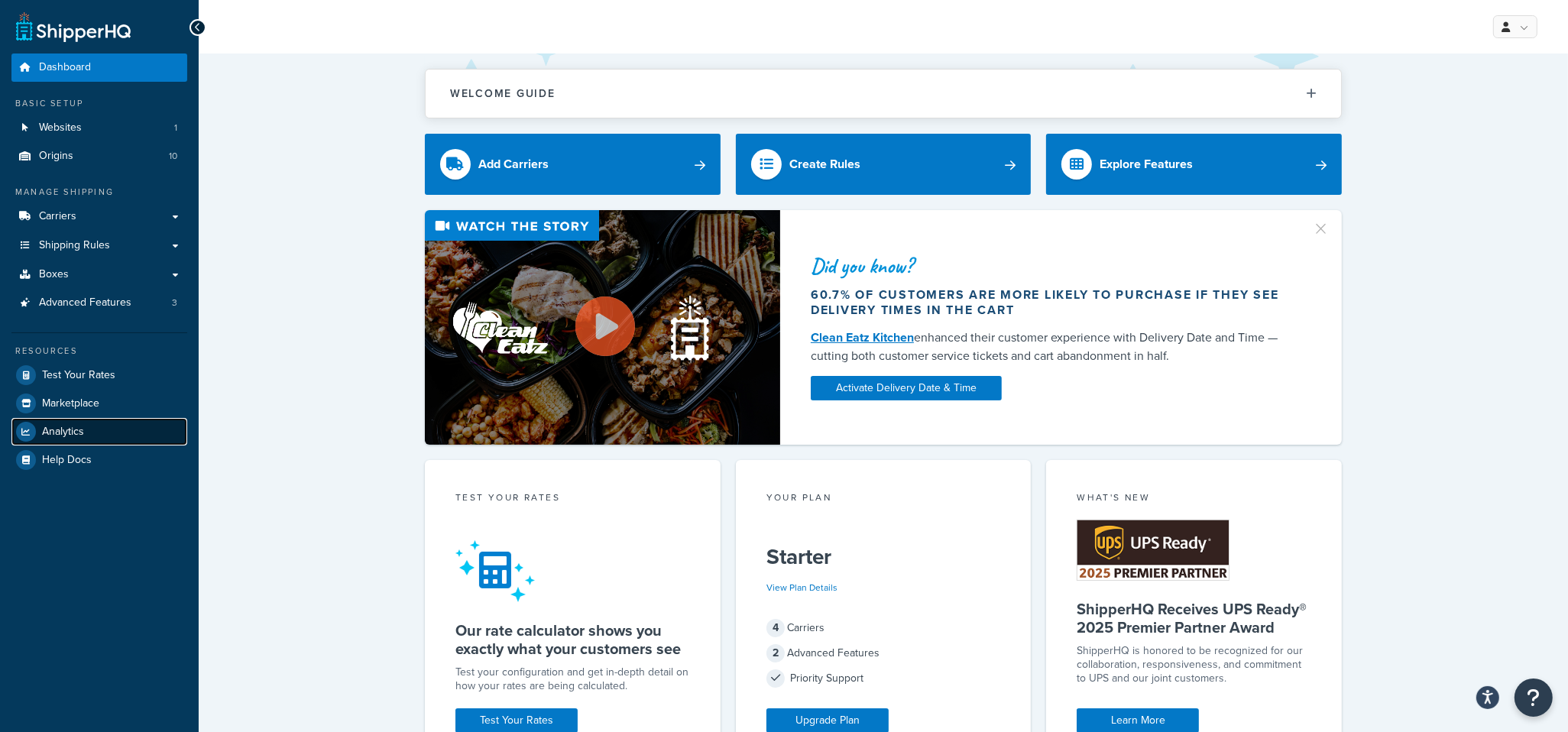 click on "Analytics" at bounding box center (99, 432) 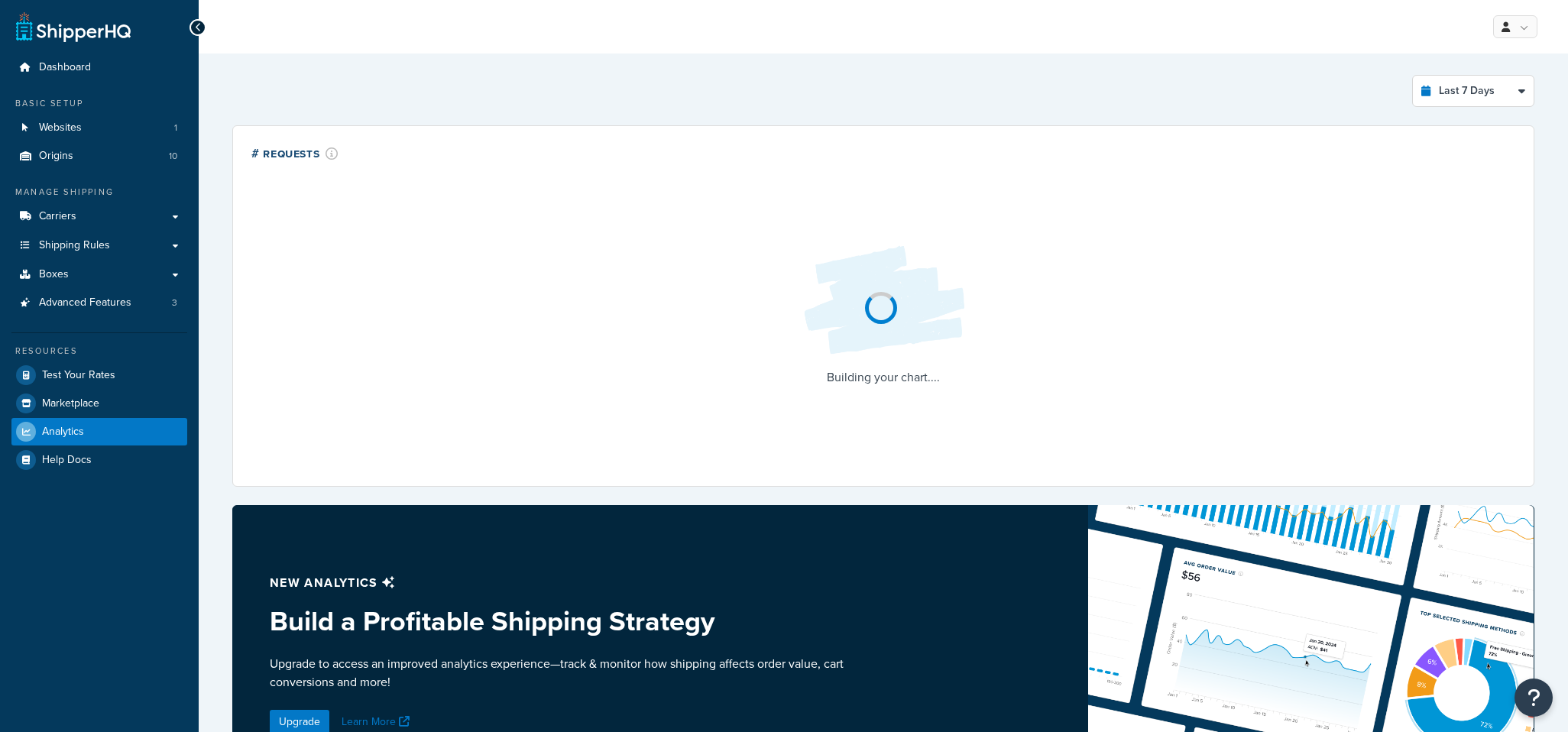scroll, scrollTop: 0, scrollLeft: 0, axis: both 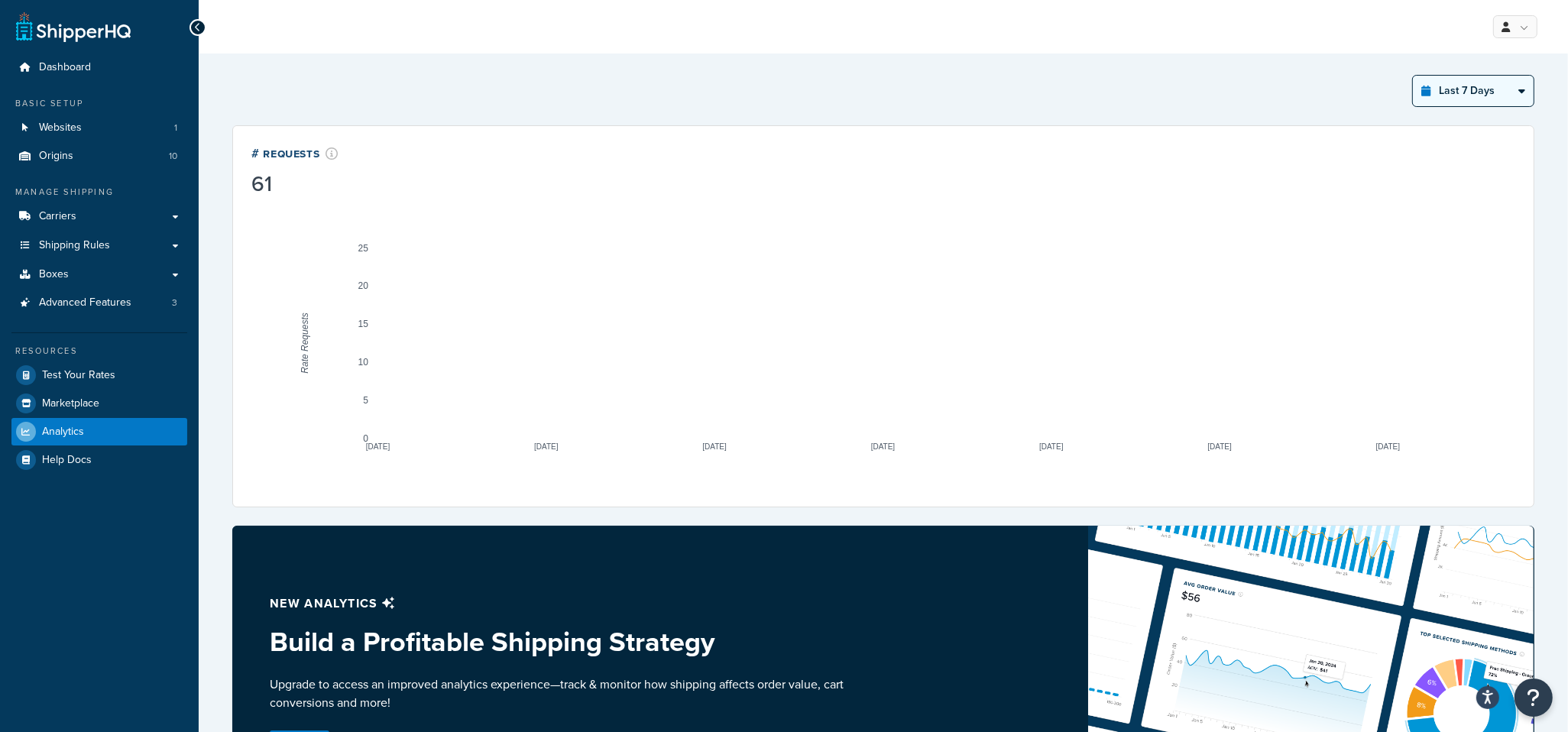 click on "Last 24 Hours Last 7 Days Last 30 Days Last 3 Months Last 6 Months Last 12 Months" at bounding box center [1473, 91] 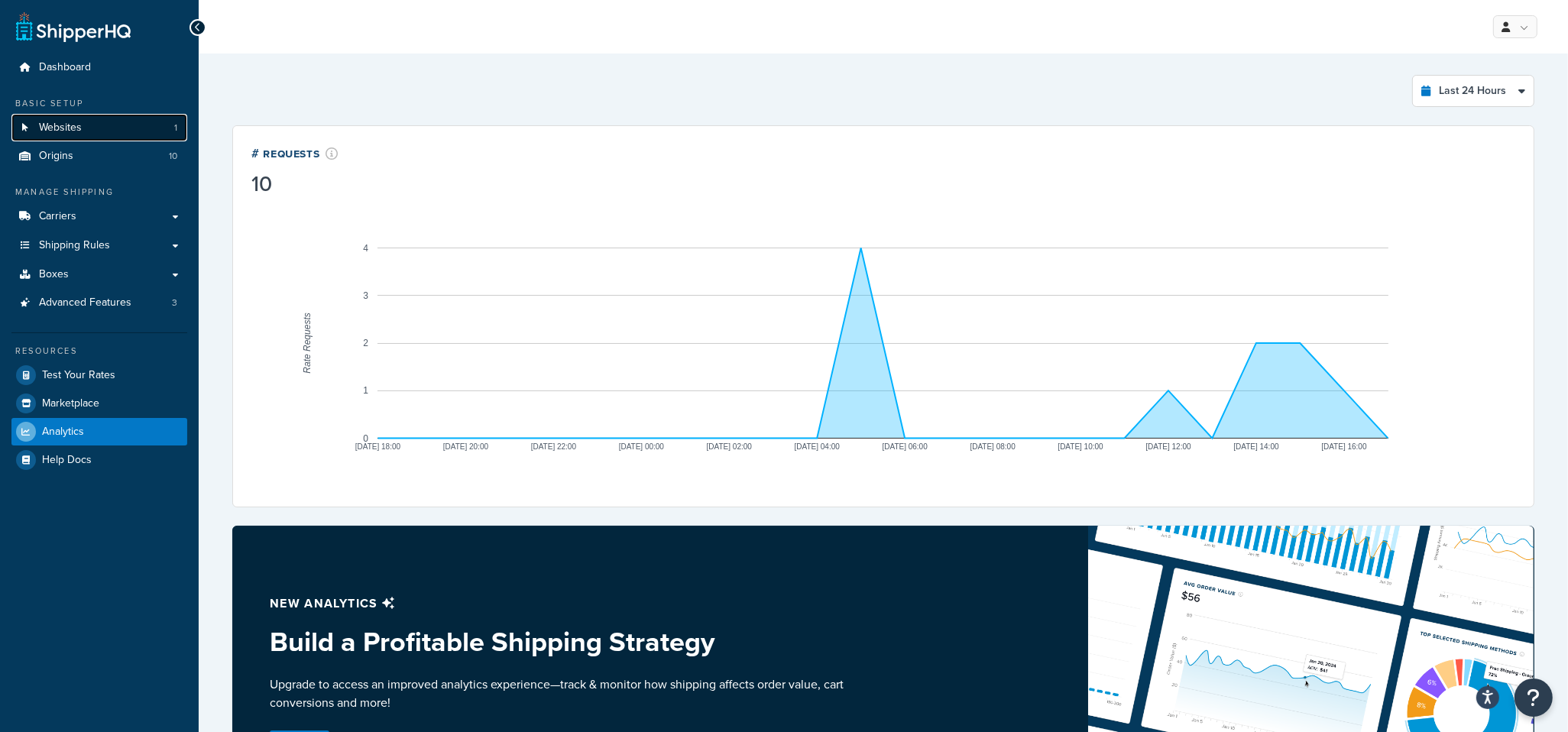 click on "Websites 1" at bounding box center [99, 128] 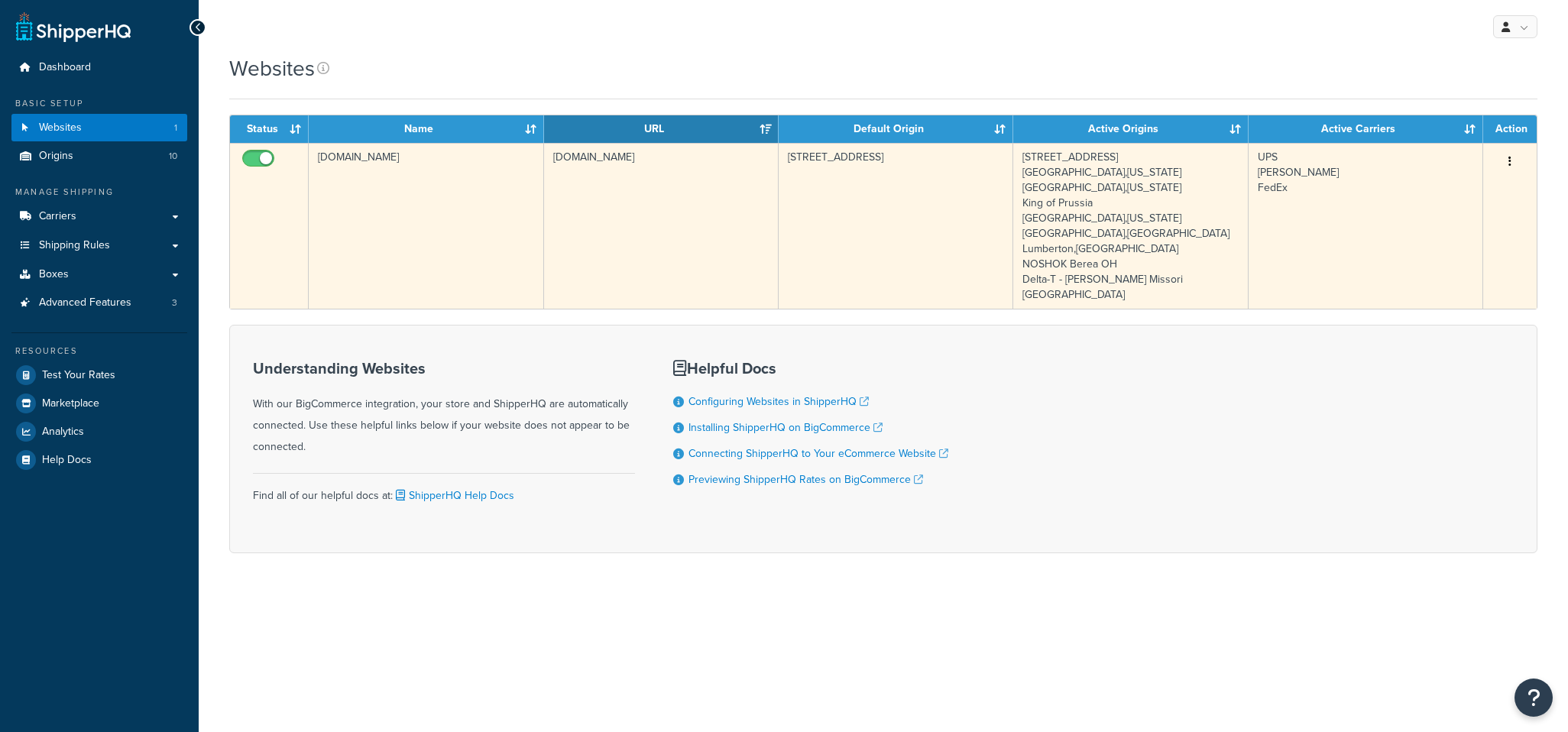 scroll, scrollTop: 0, scrollLeft: 0, axis: both 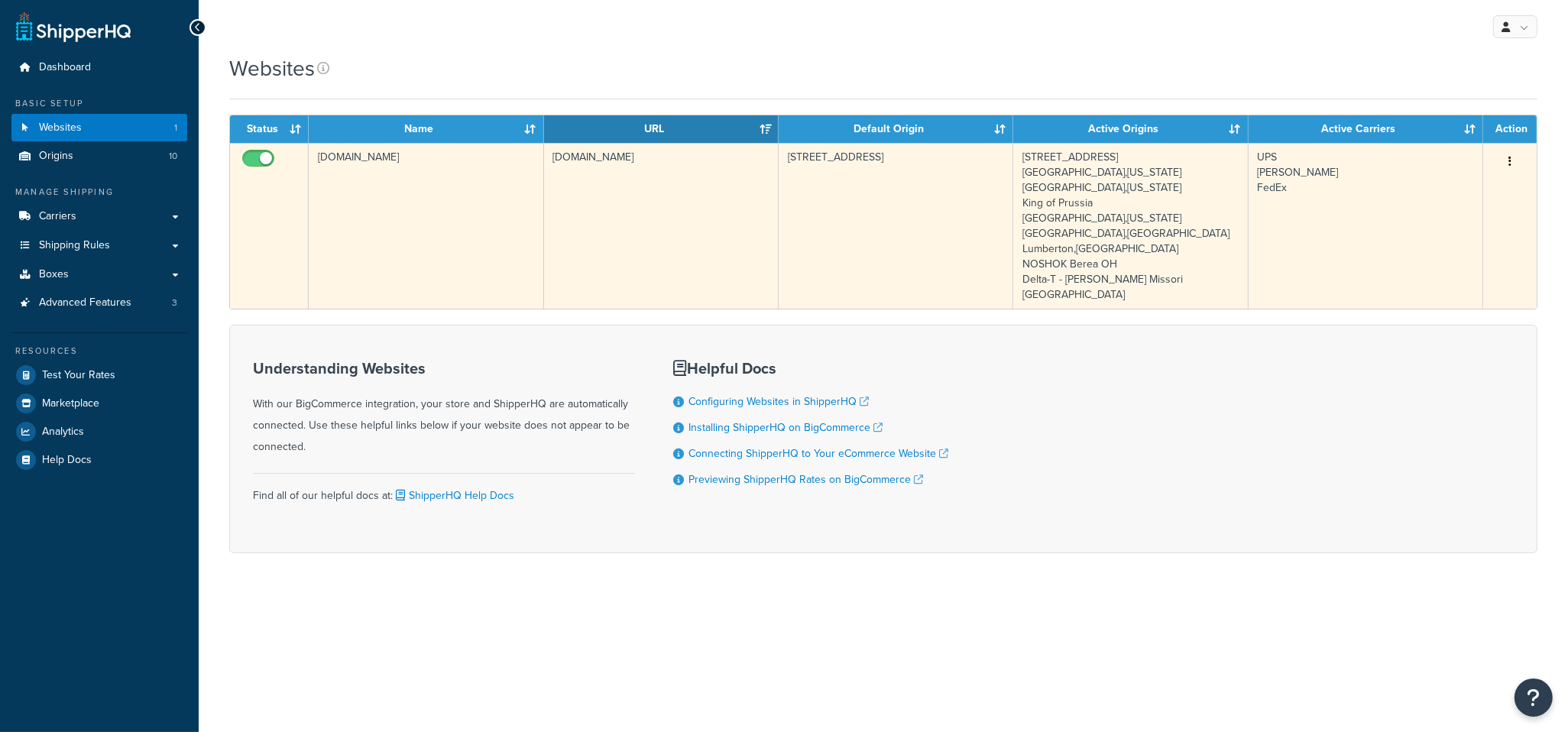 click on "[DOMAIN_NAME]" at bounding box center (426, 225) 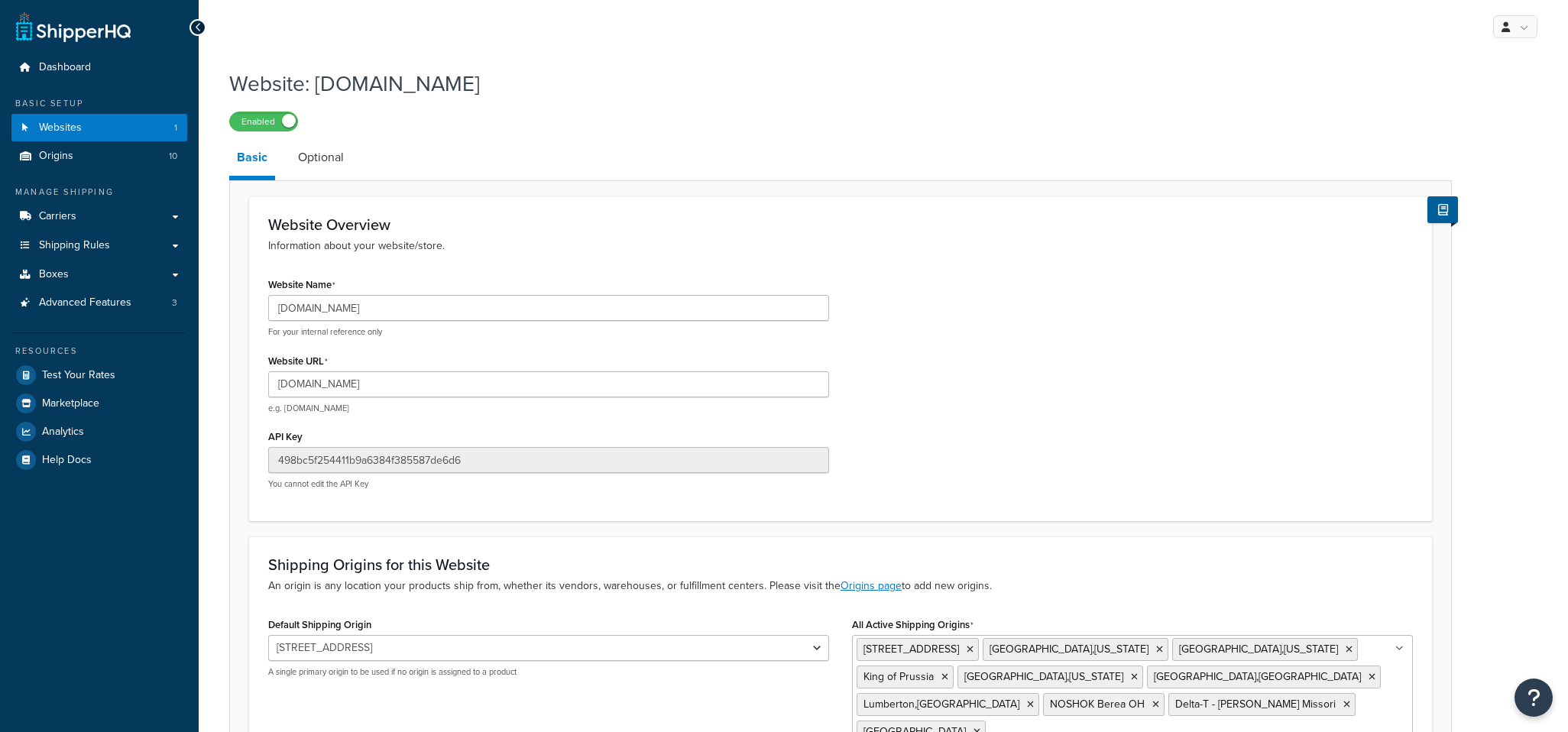 scroll, scrollTop: 0, scrollLeft: 0, axis: both 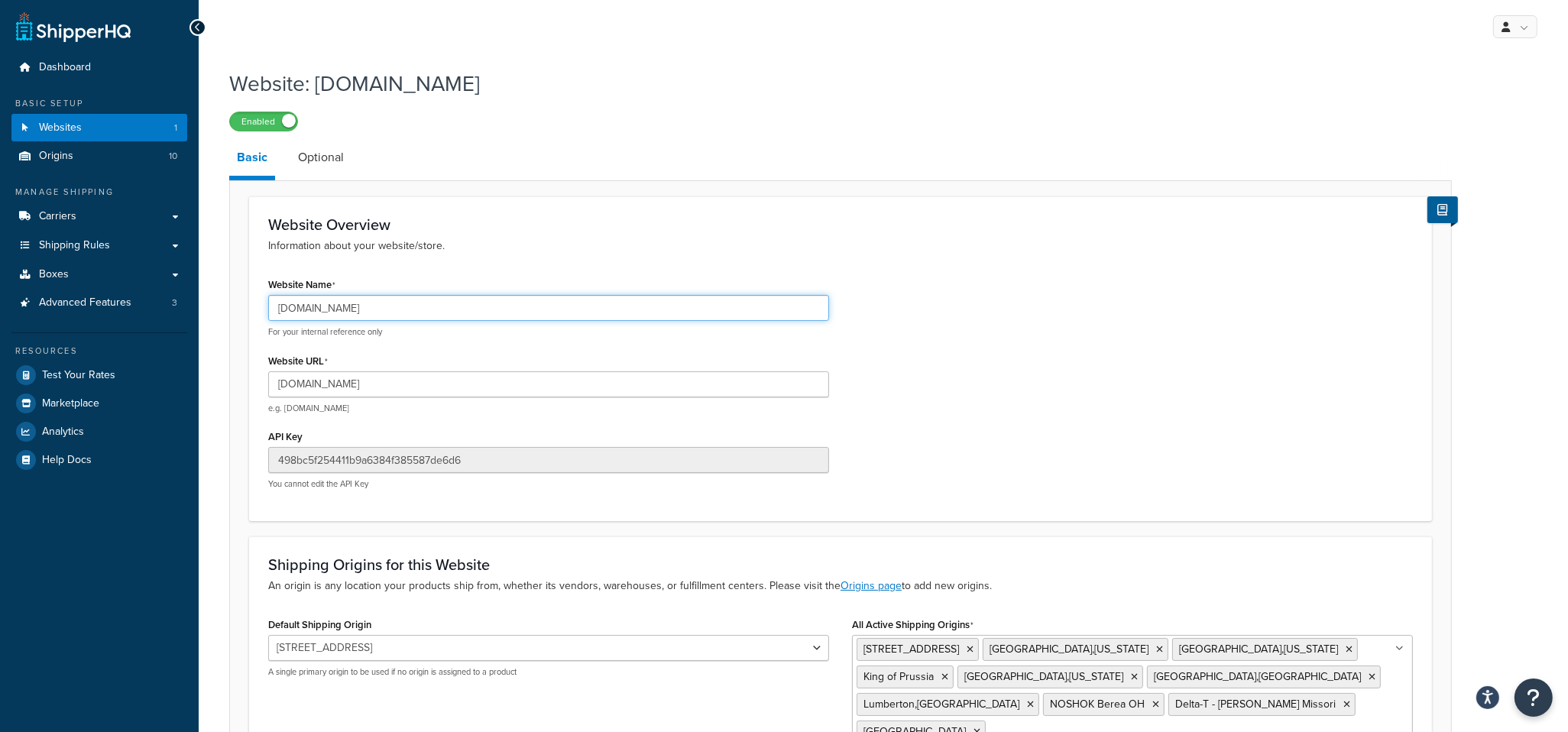 click on "ValveMan.com" at bounding box center [549, 308] 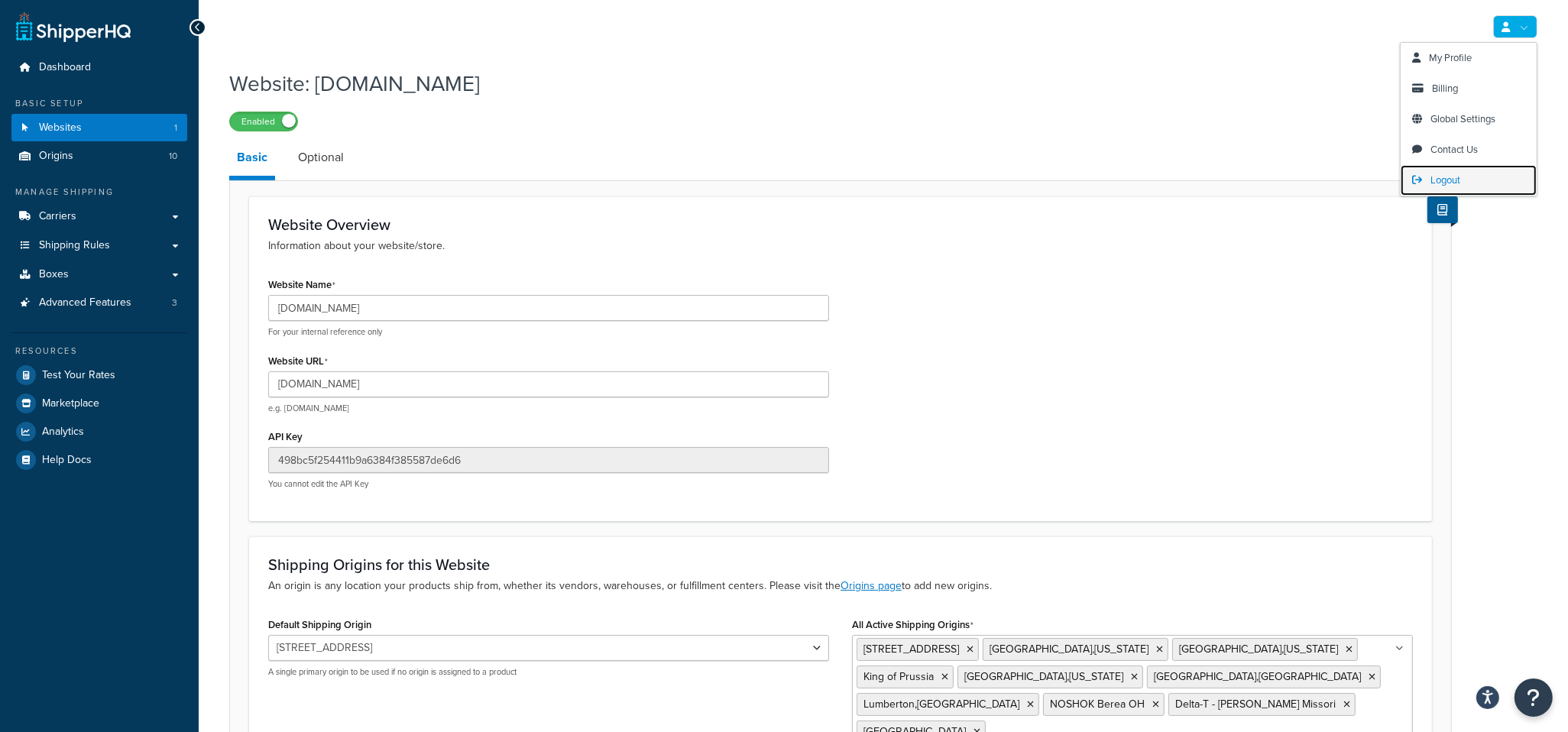 click on "Logout" at bounding box center [1469, 180] 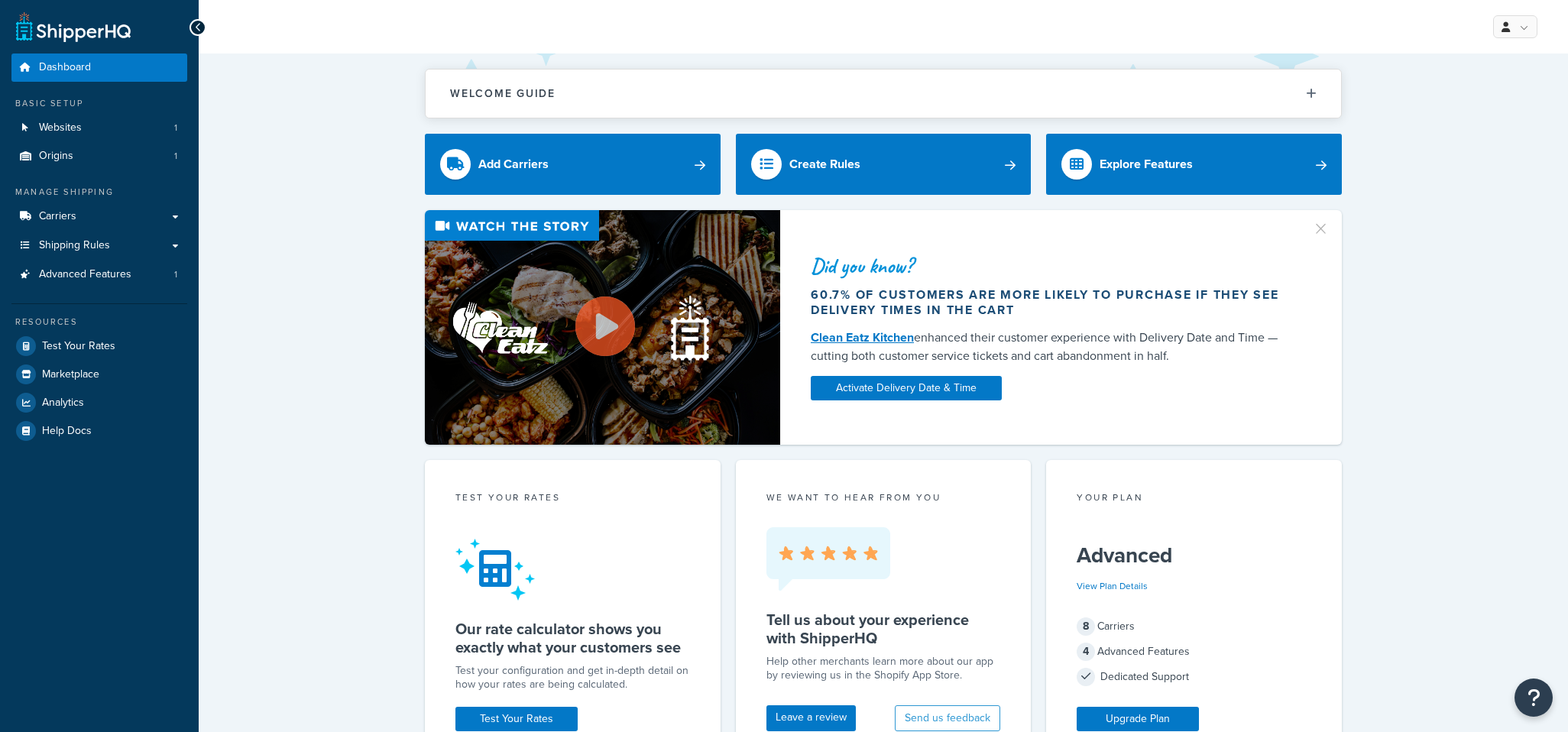 scroll, scrollTop: 0, scrollLeft: 0, axis: both 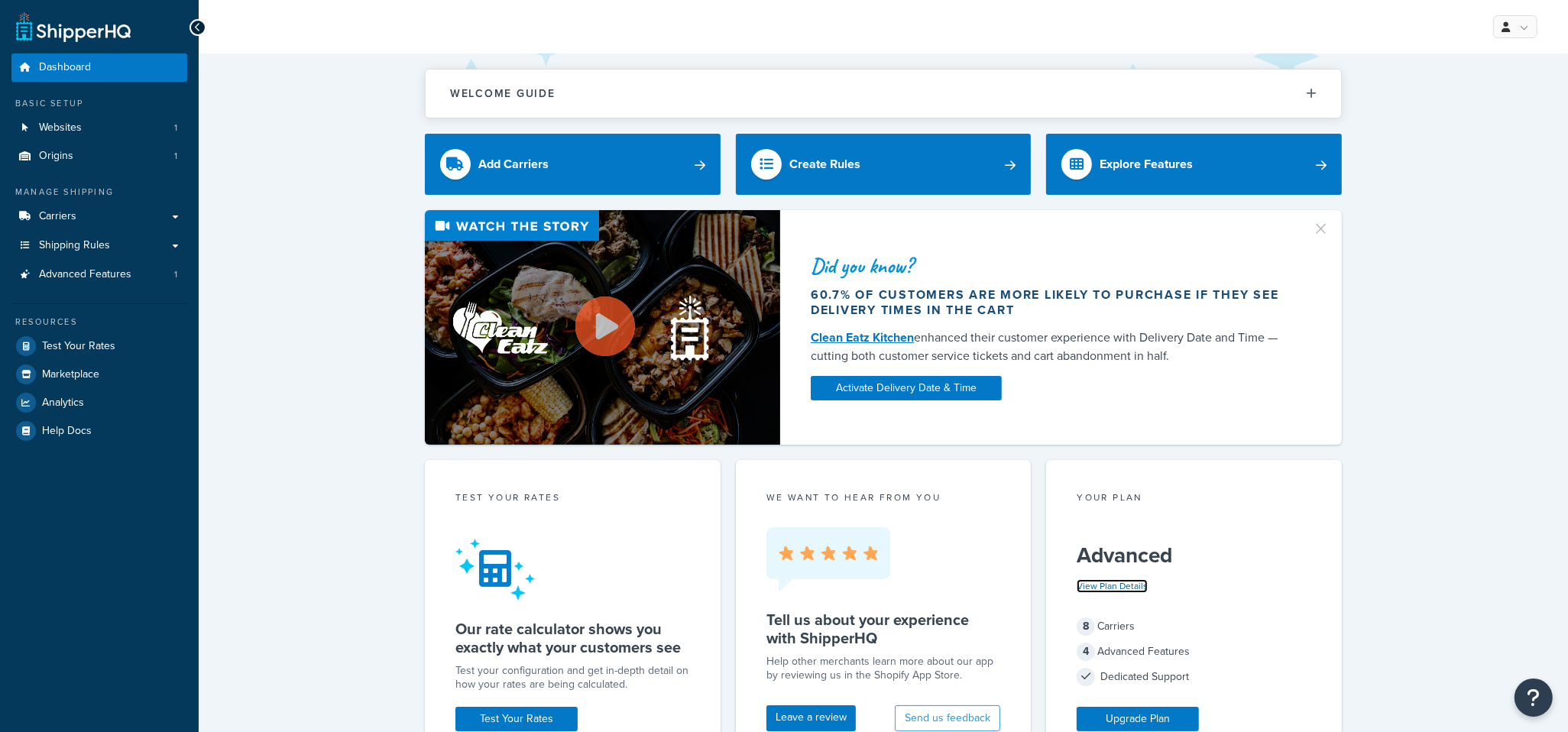 click on "View Plan Details" at bounding box center (1112, 586) 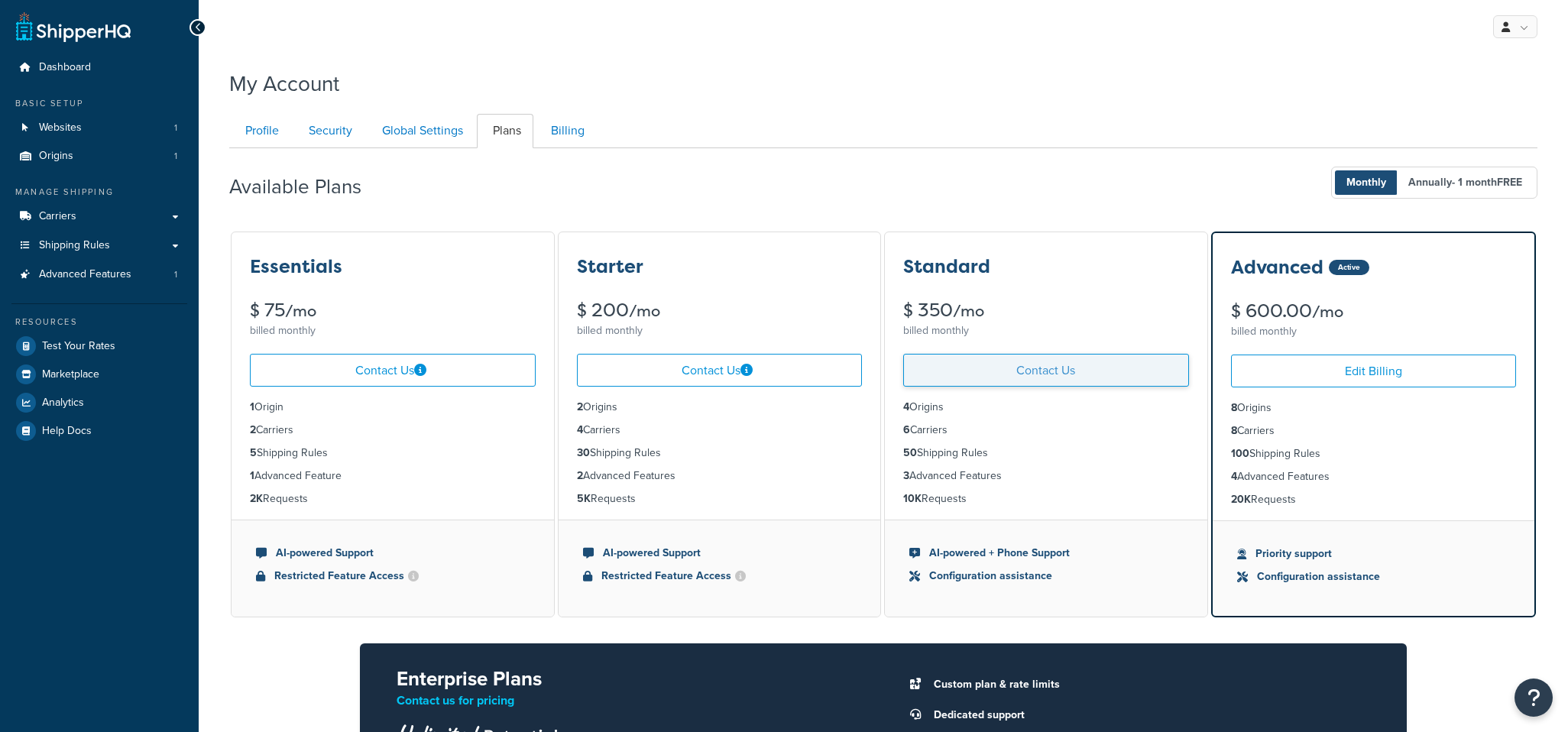 scroll, scrollTop: 0, scrollLeft: 0, axis: both 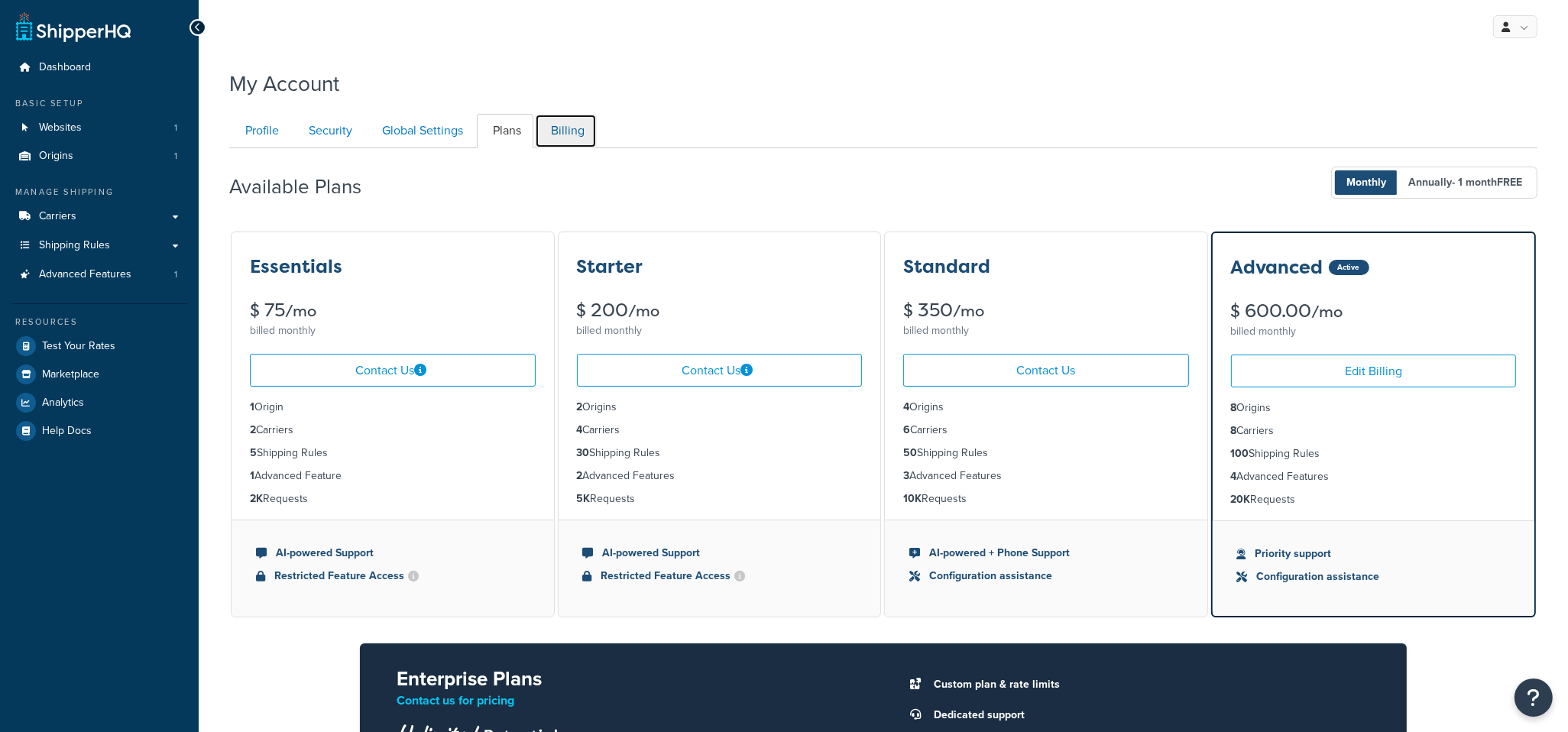 click on "Billing" at bounding box center [565, 131] 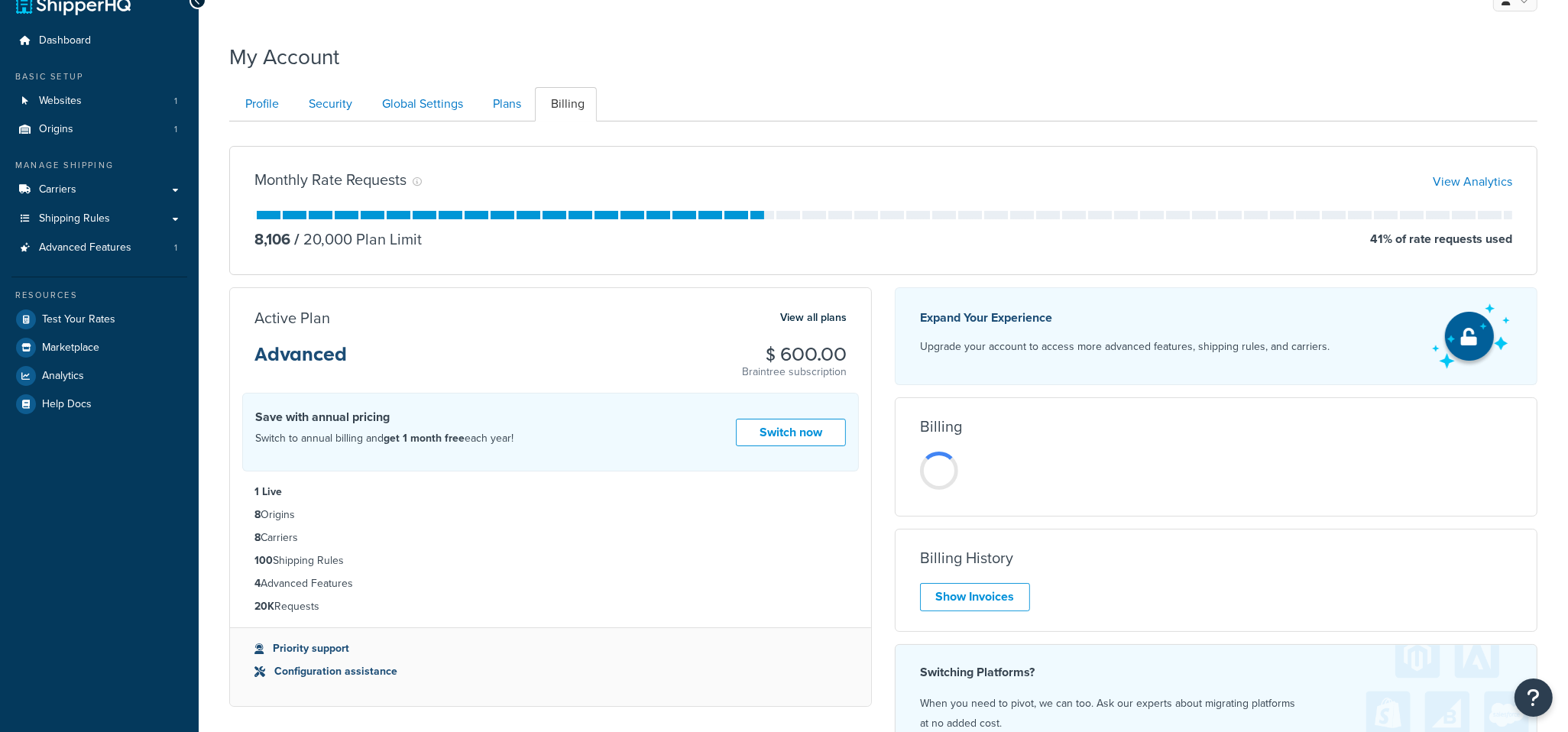scroll, scrollTop: 0, scrollLeft: 0, axis: both 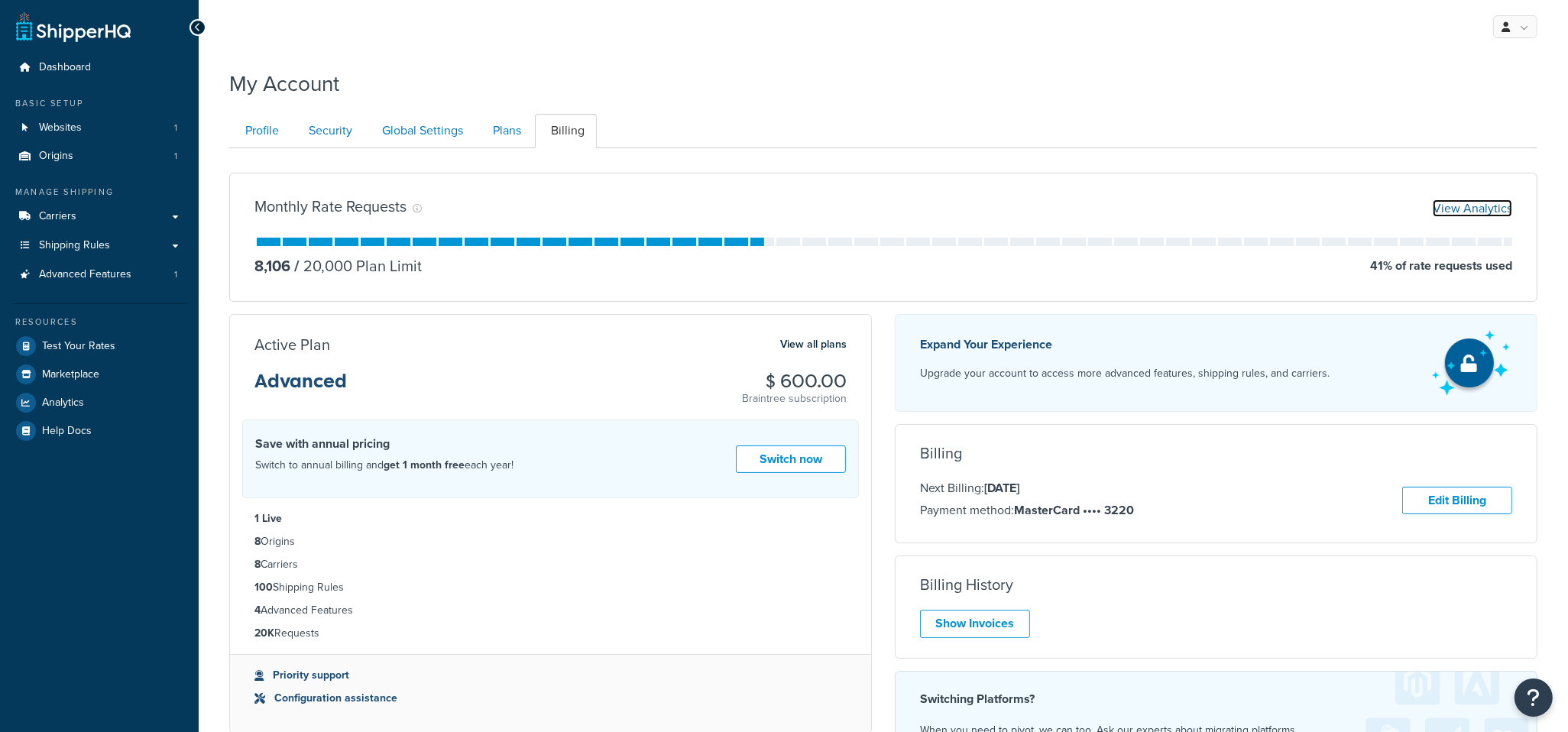 click on "View Analytics" at bounding box center (1472, 208) 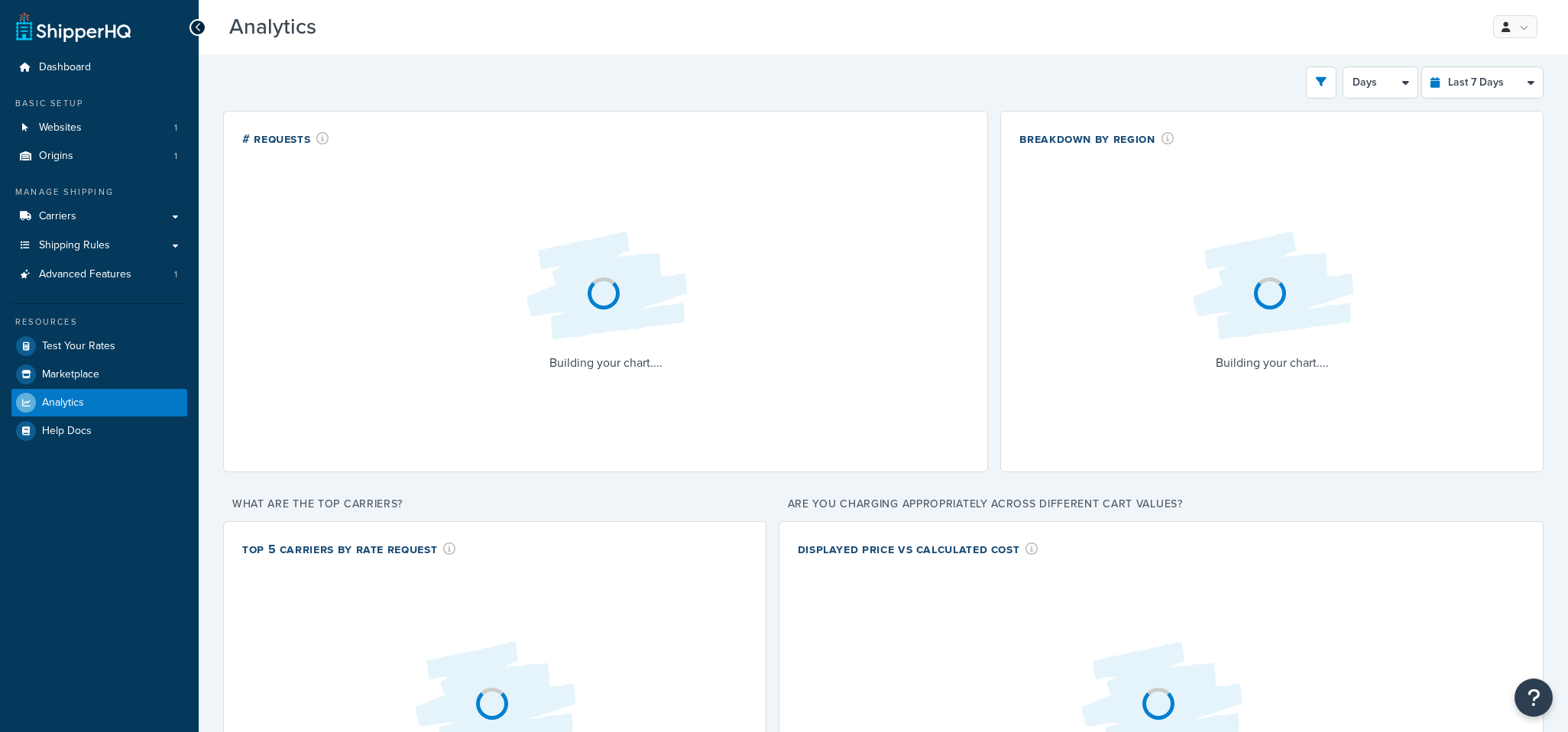 scroll, scrollTop: 0, scrollLeft: 0, axis: both 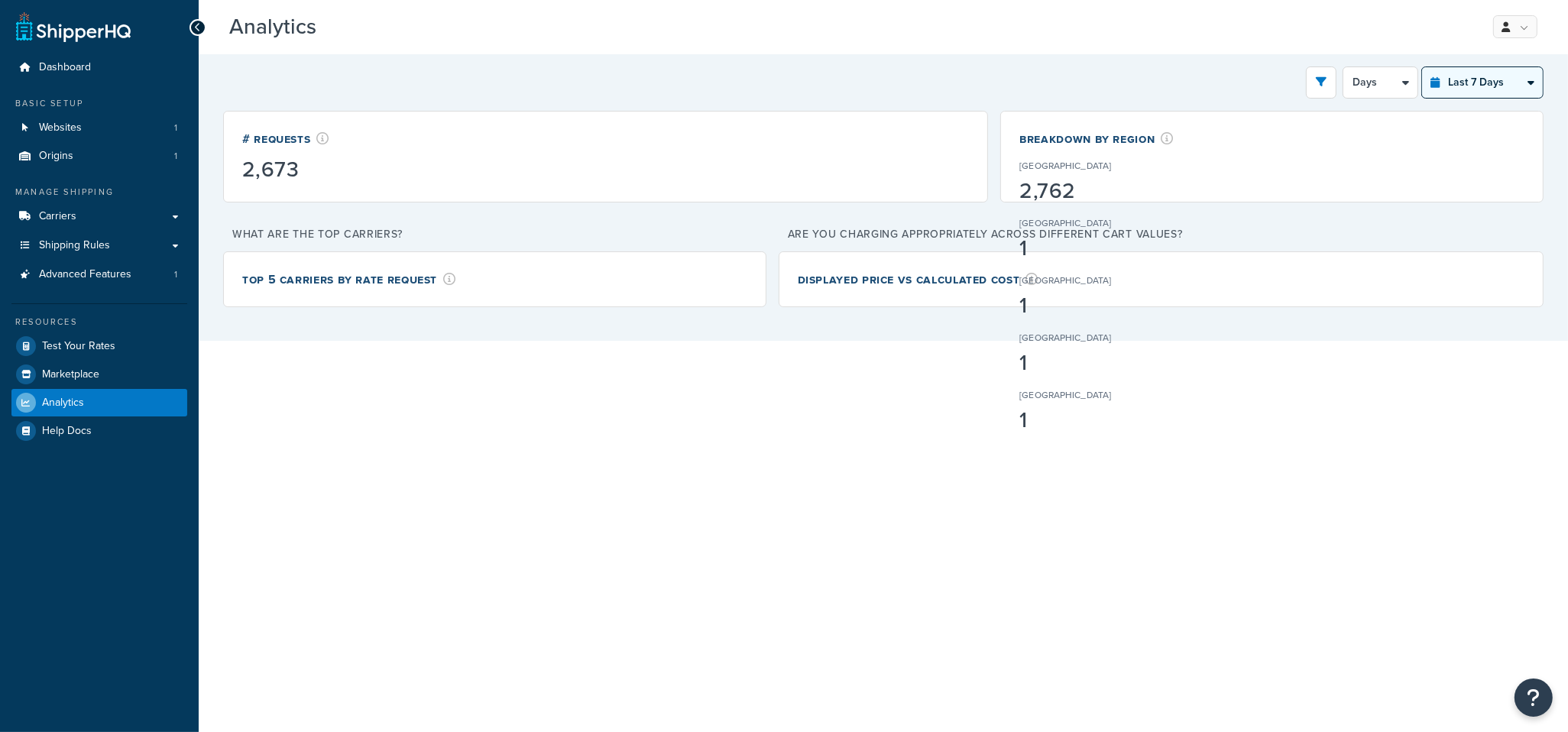 click on "Last 24 Hours Last 7 Days Last 30 Days Last 3 Months Last 6 Months Last 12 Months" at bounding box center [1482, 83] 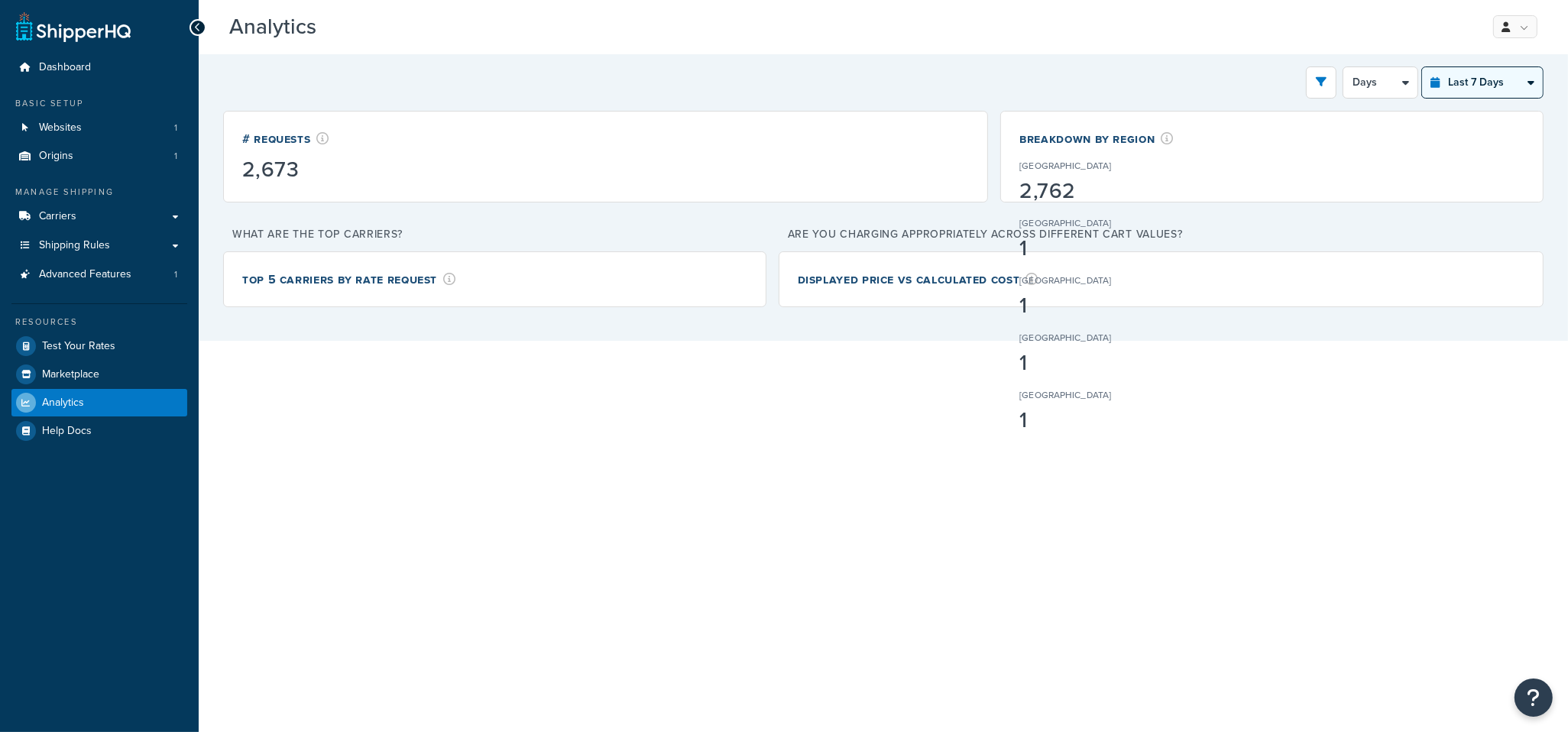 select on "last_30_days" 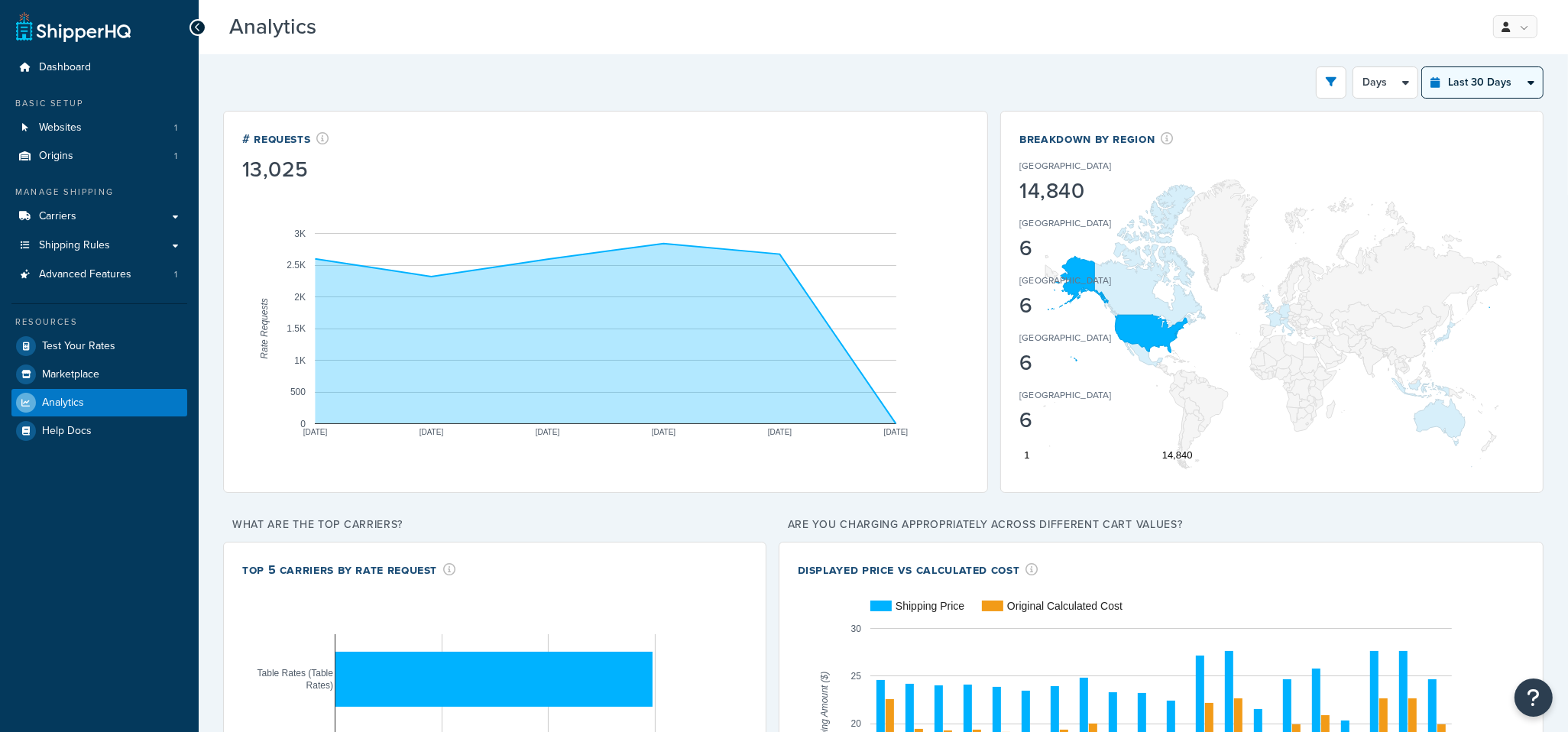 click on "Last 24 Hours Last 7 Days Last 30 Days Last 3 Months Last 6 Months Last 12 Months" at bounding box center [1482, 83] 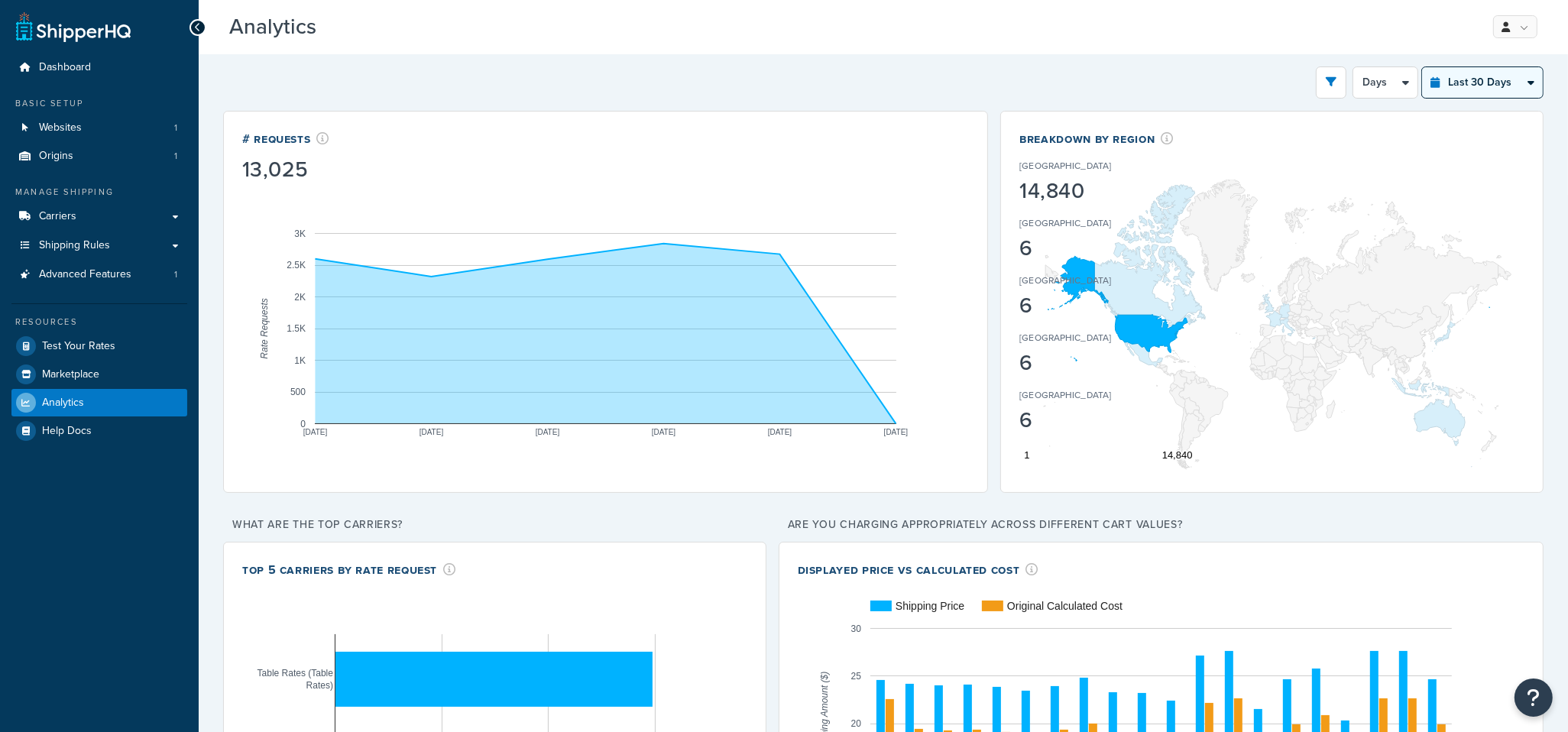 select on "last_7_days" 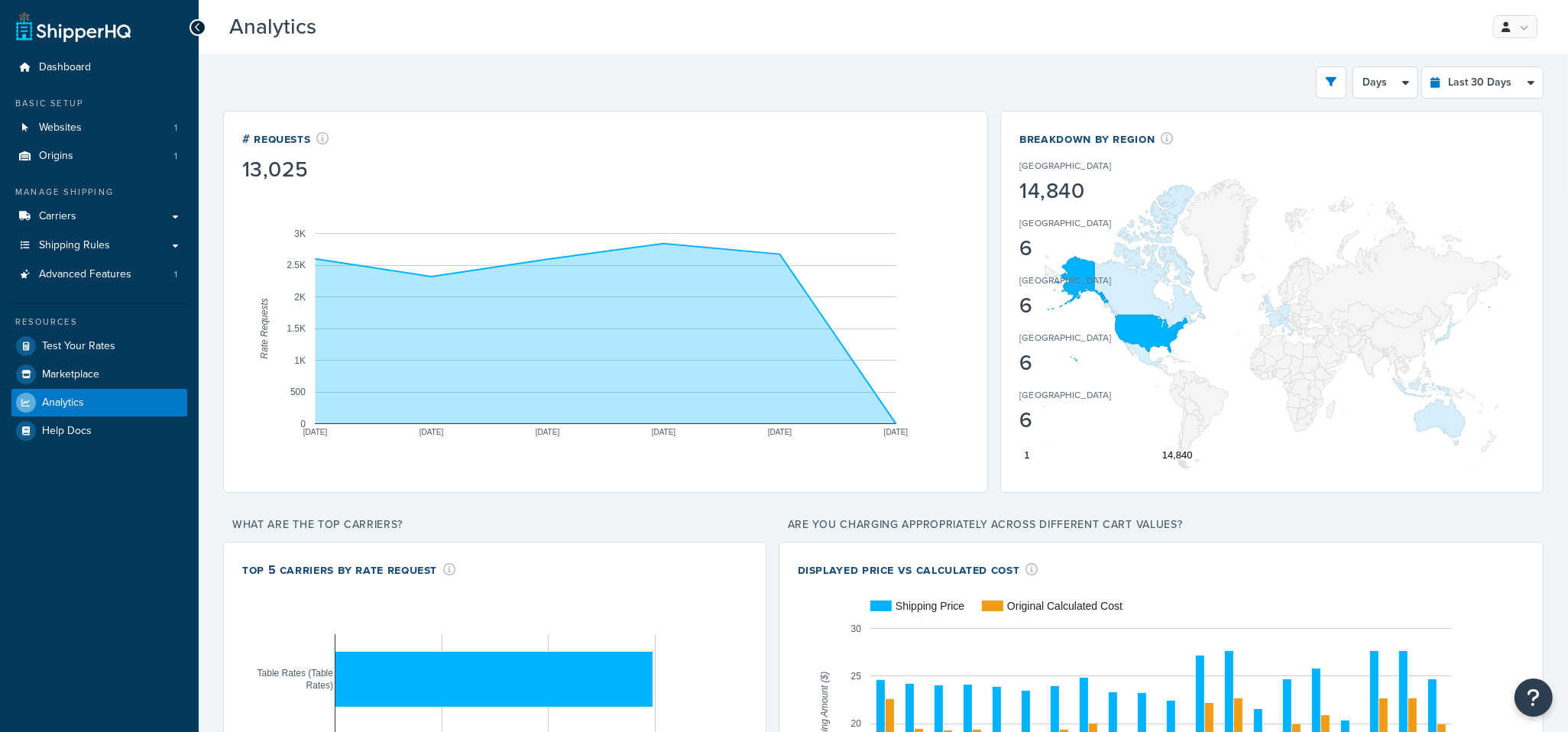 select on "1d" 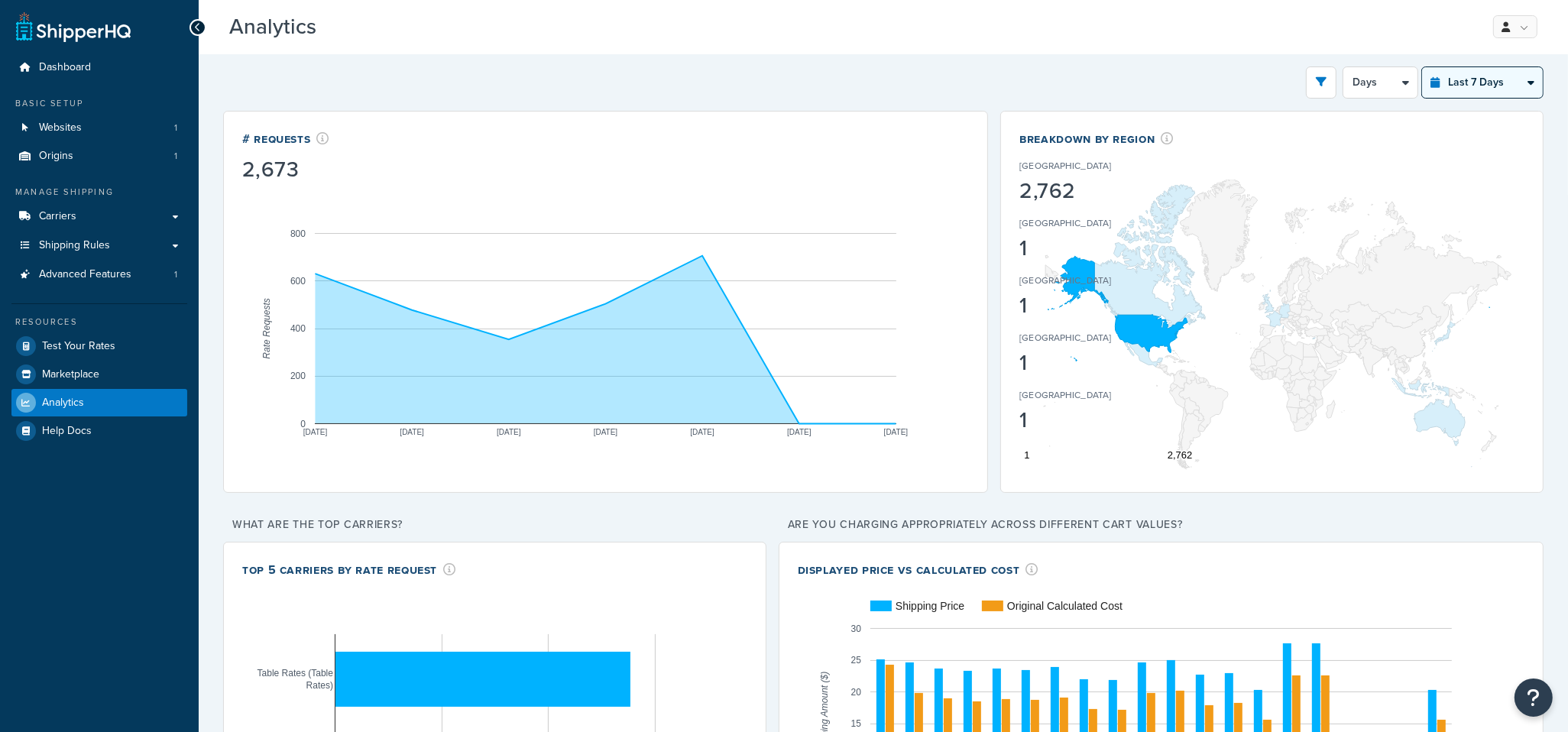 click on "Last 24 Hours Last 7 Days Last 30 Days Last 3 Months Last 6 Months Last 12 Months" at bounding box center (1482, 83) 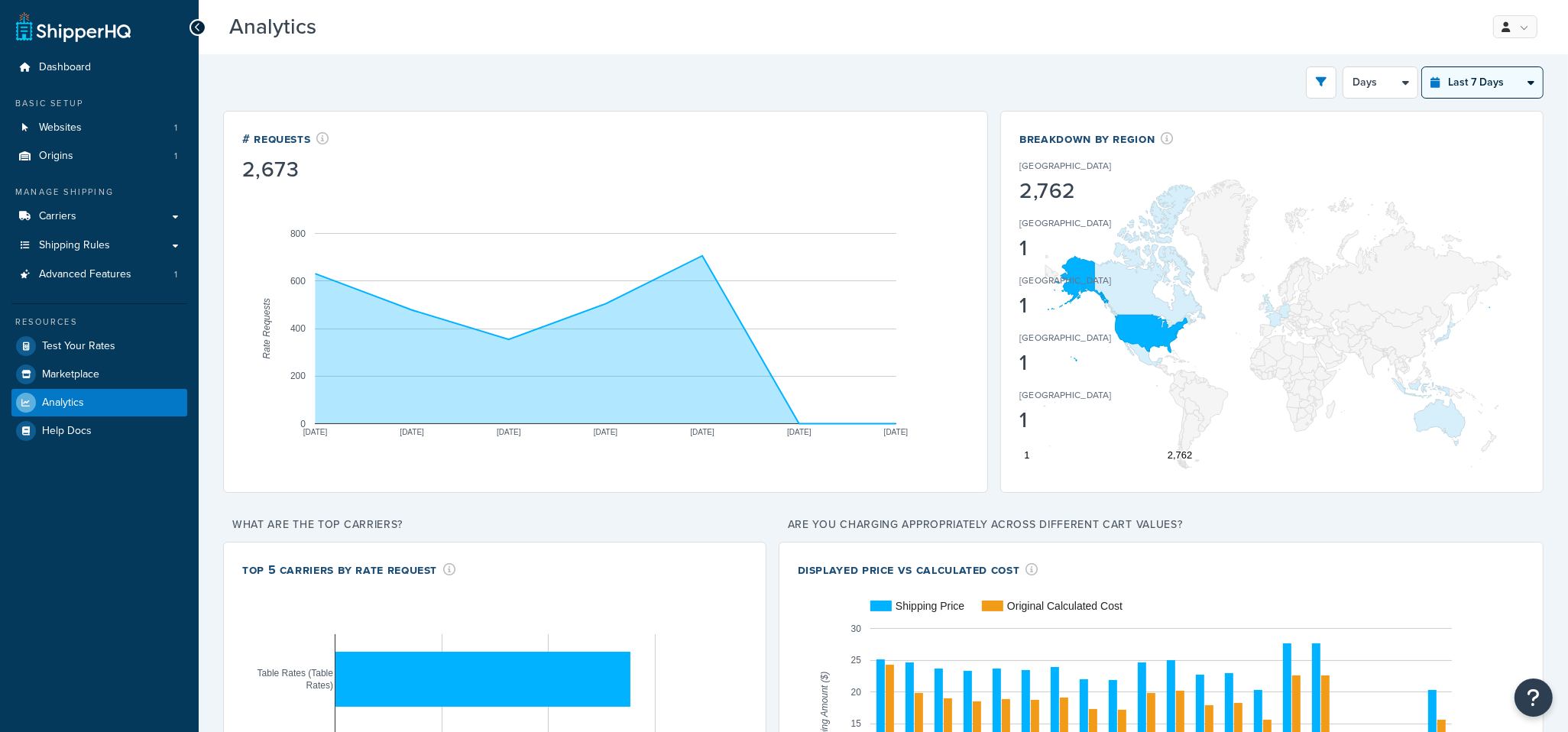 select on "last_24_hours" 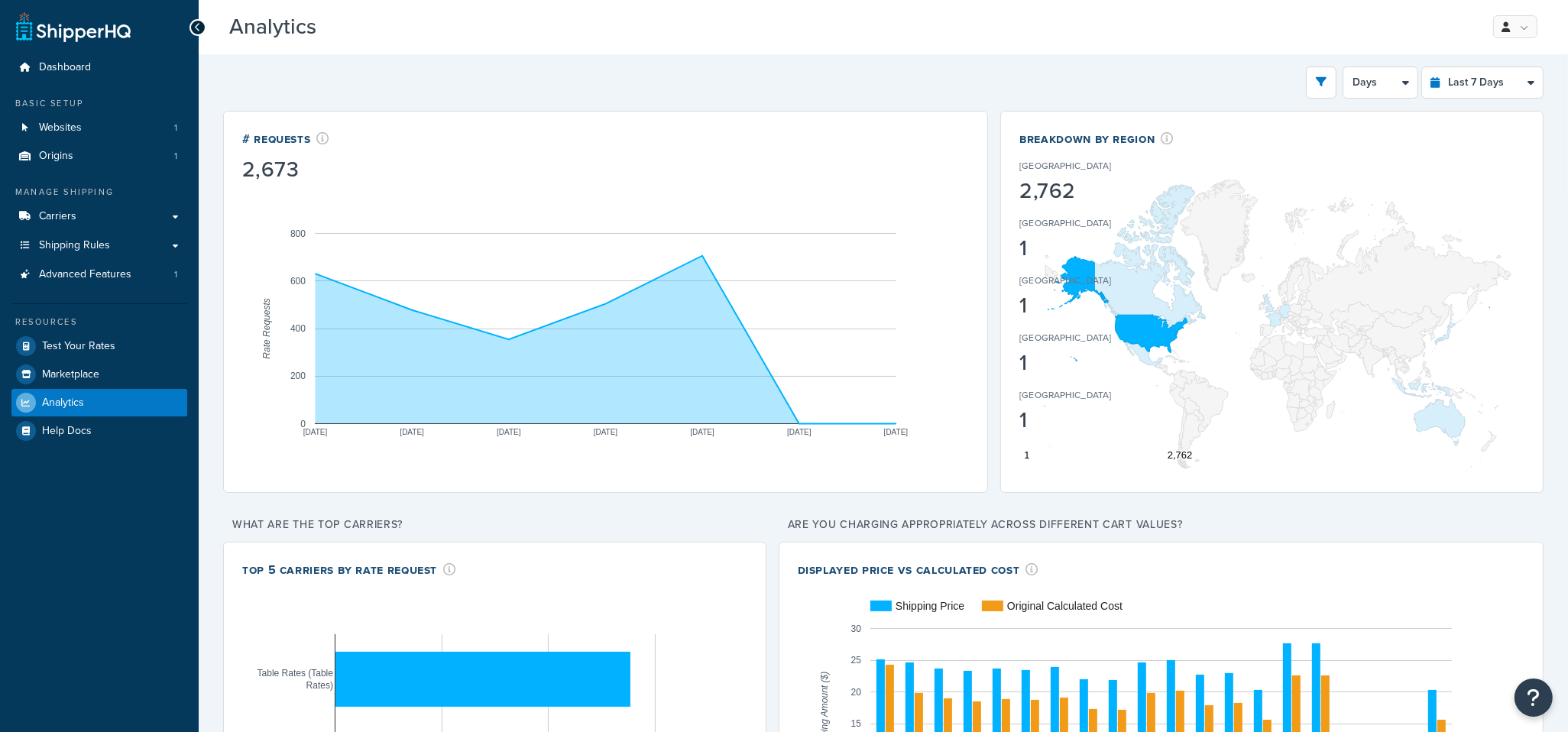 select on "1h" 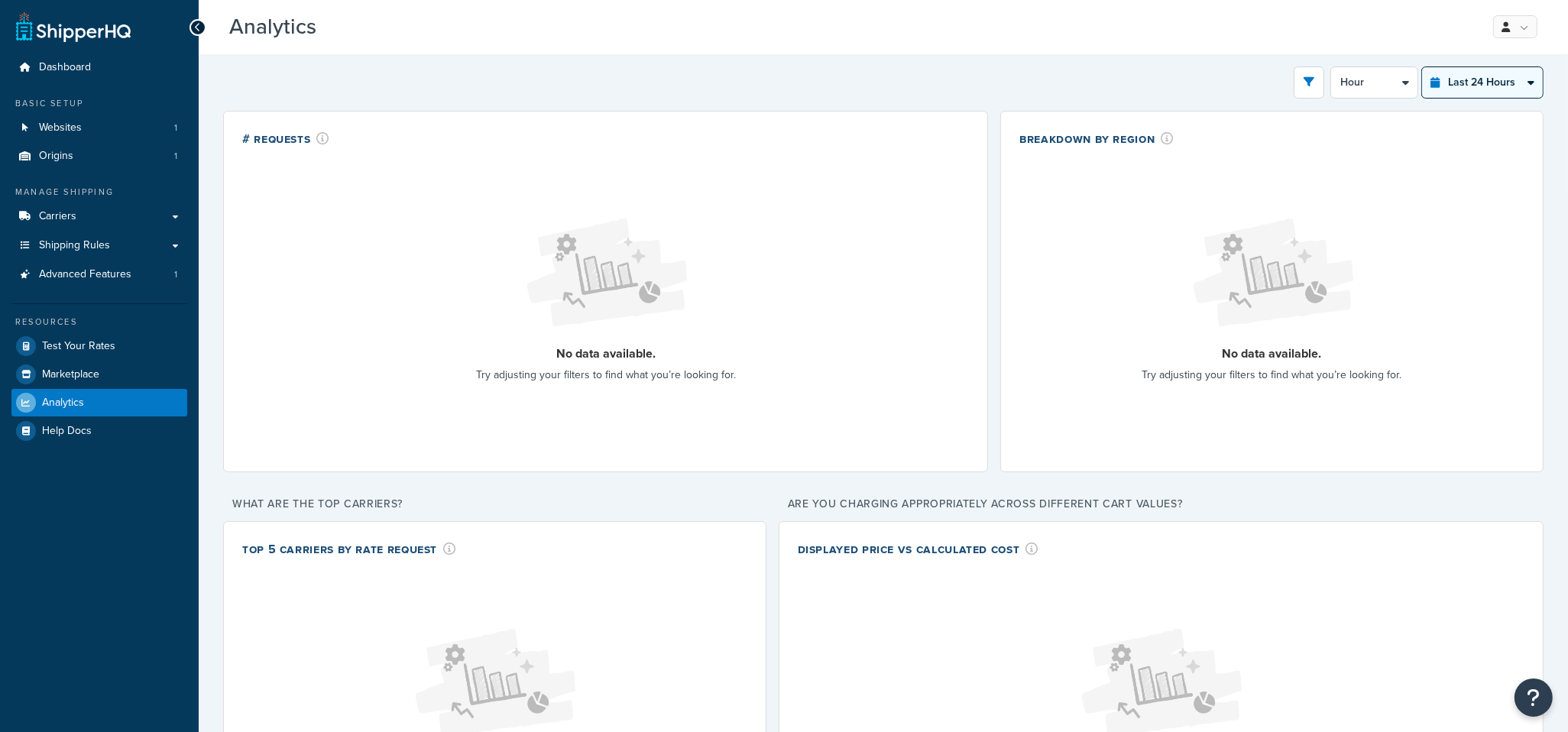 click on "Last 24 Hours Last 7 Days Last 30 Days Last 3 Months Last 6 Months Last 12 Months" at bounding box center [1482, 83] 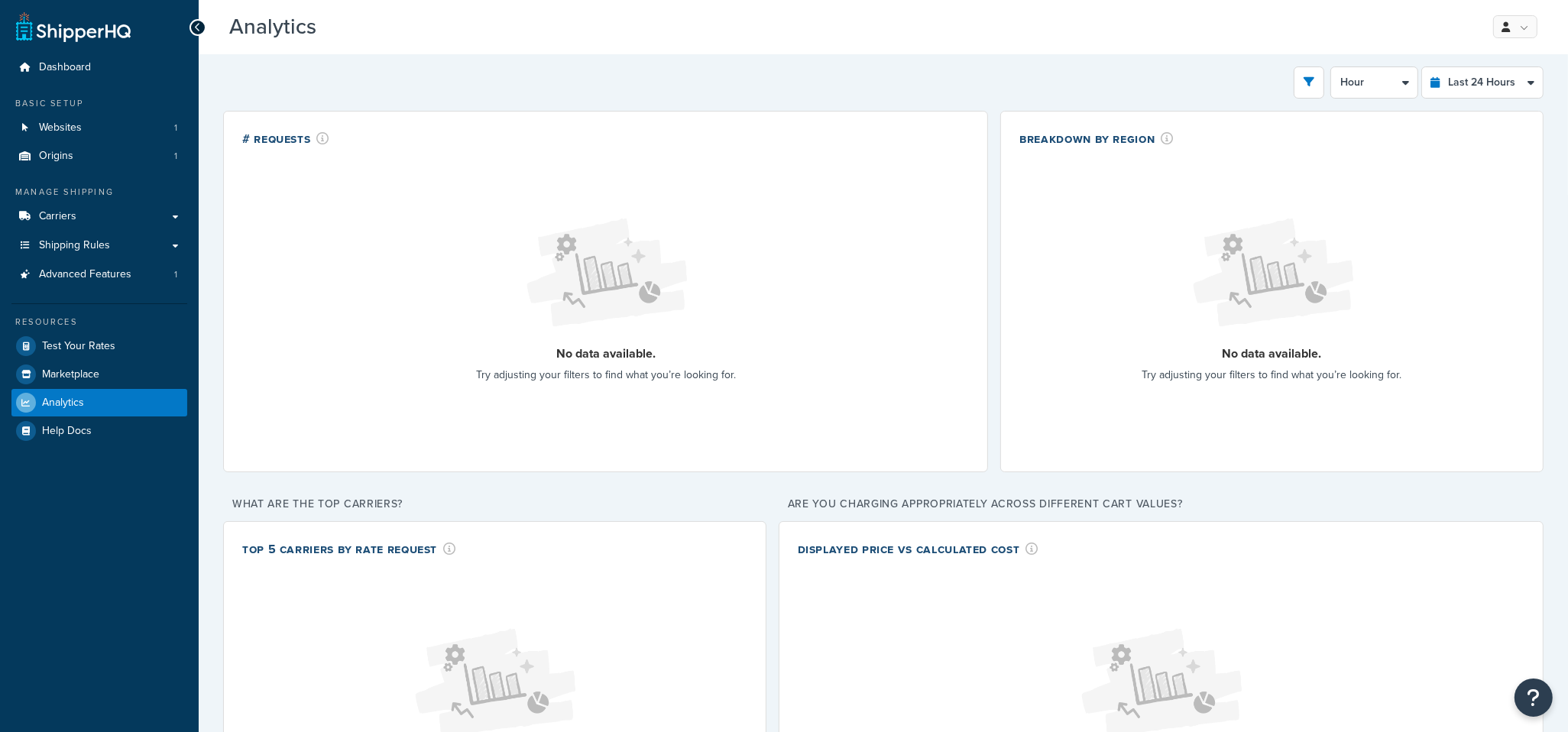 select on "1d" 